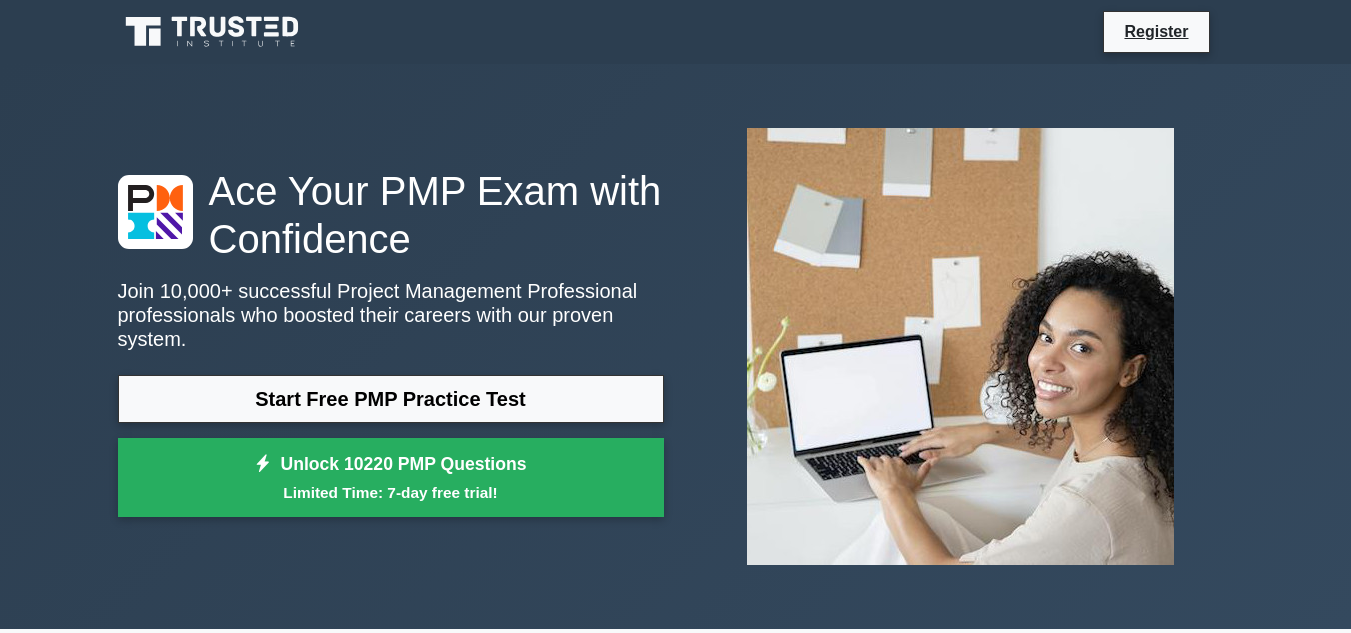 scroll, scrollTop: 0, scrollLeft: 0, axis: both 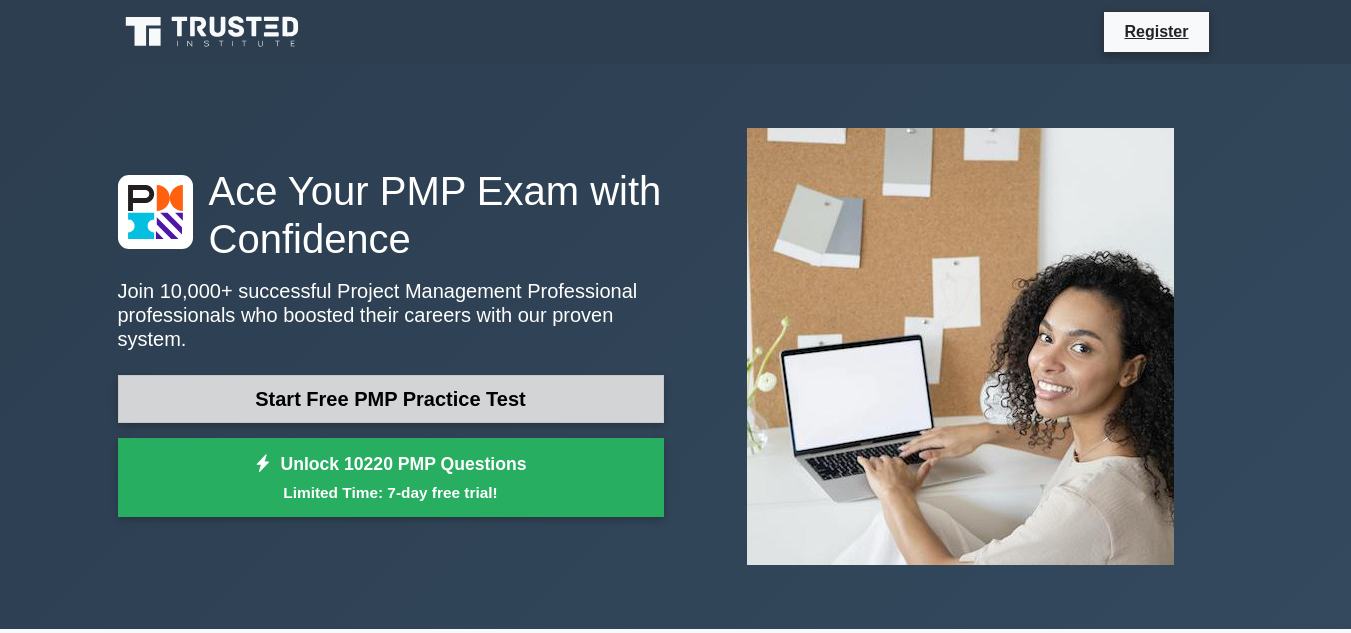 click on "Start Free PMP Practice Test" at bounding box center [391, 399] 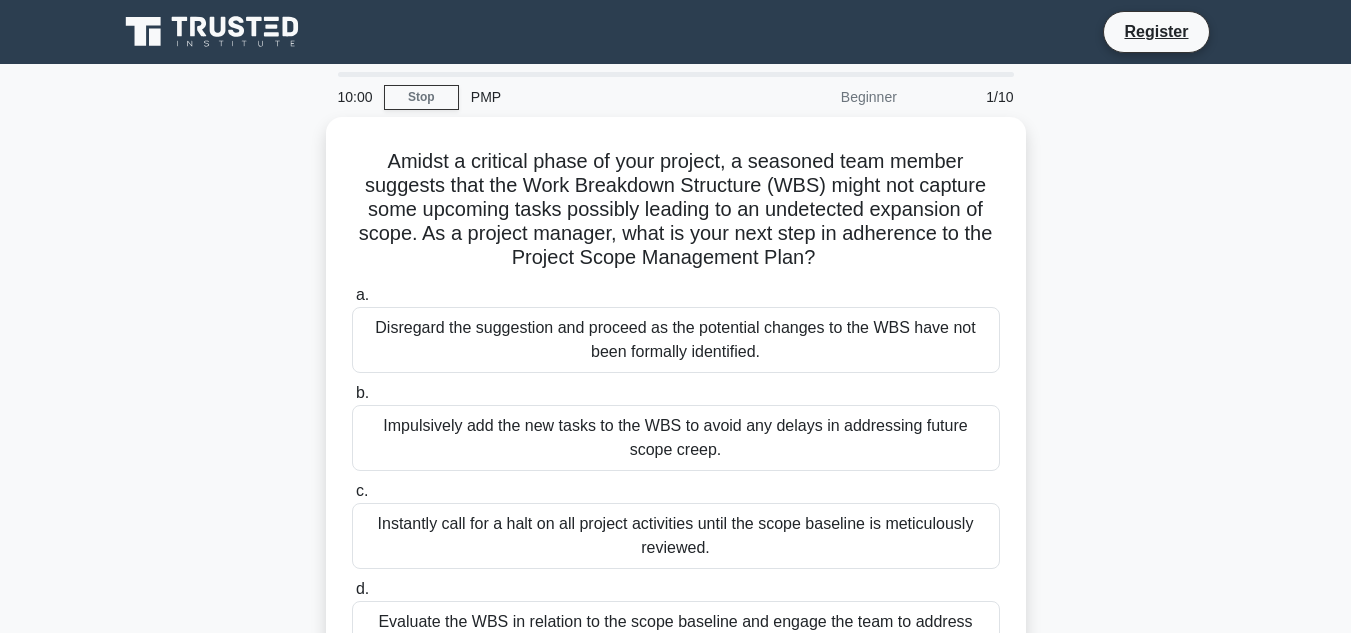scroll, scrollTop: 0, scrollLeft: 0, axis: both 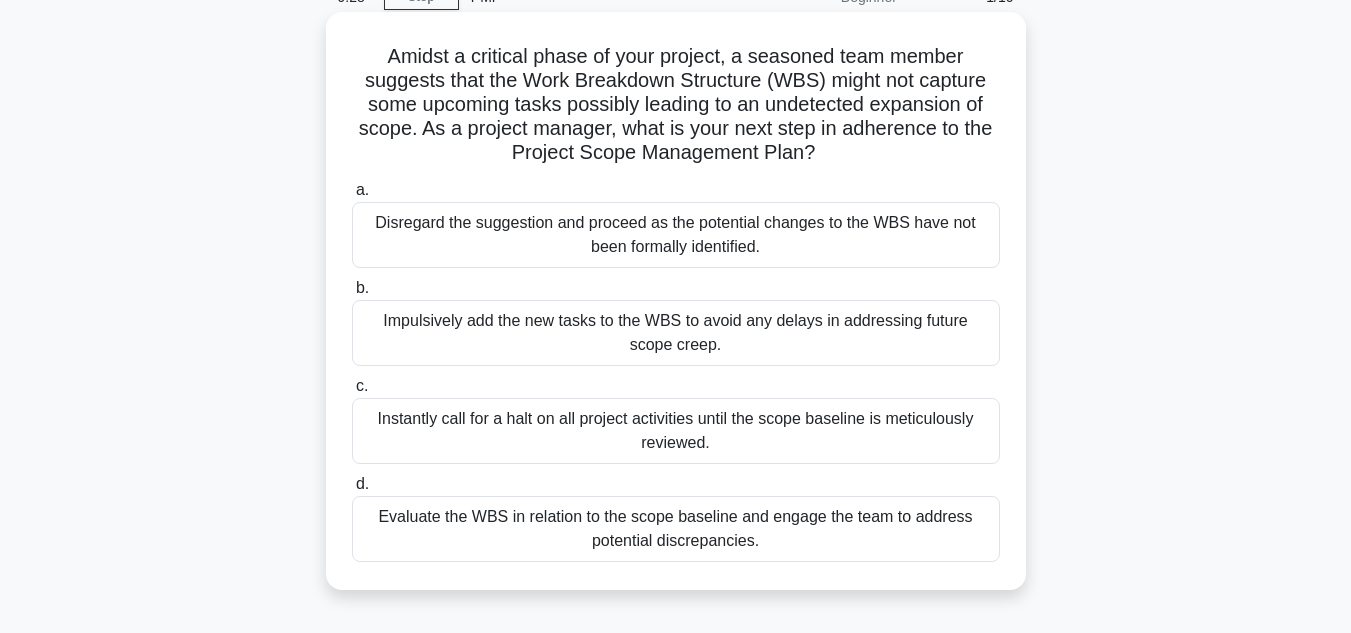 click on "Evaluate the WBS in relation to the scope baseline and engage the team to address potential discrepancies." at bounding box center (676, 529) 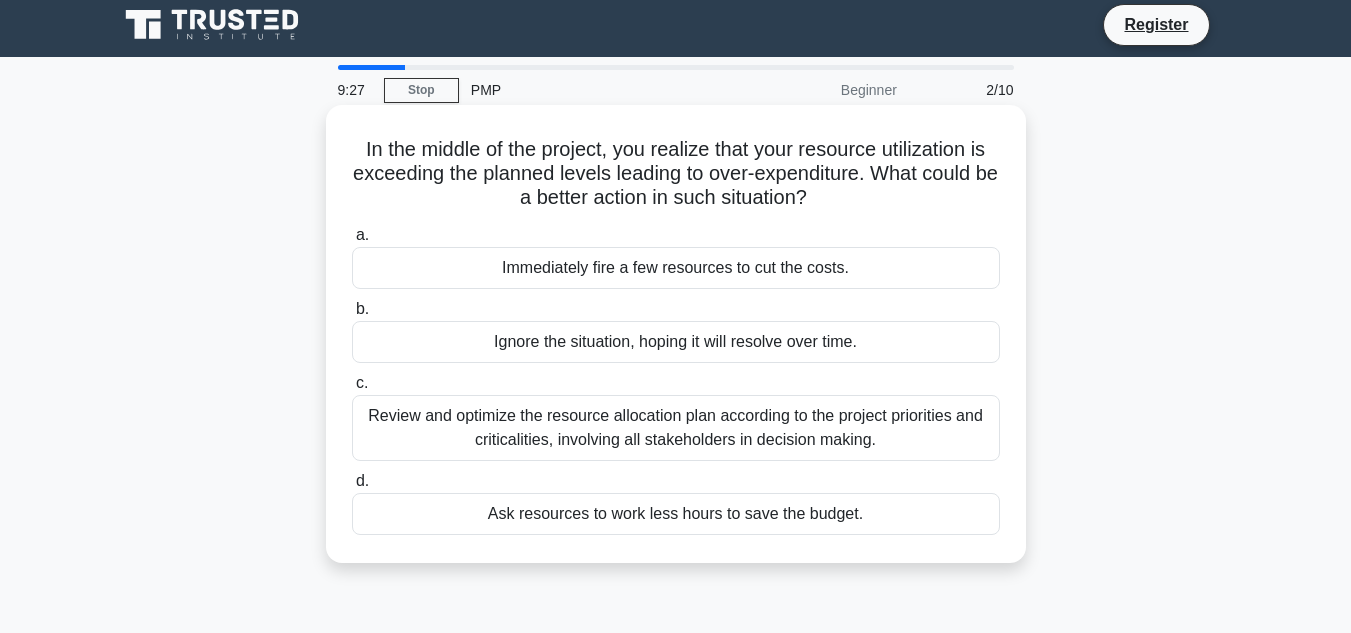 scroll, scrollTop: 0, scrollLeft: 0, axis: both 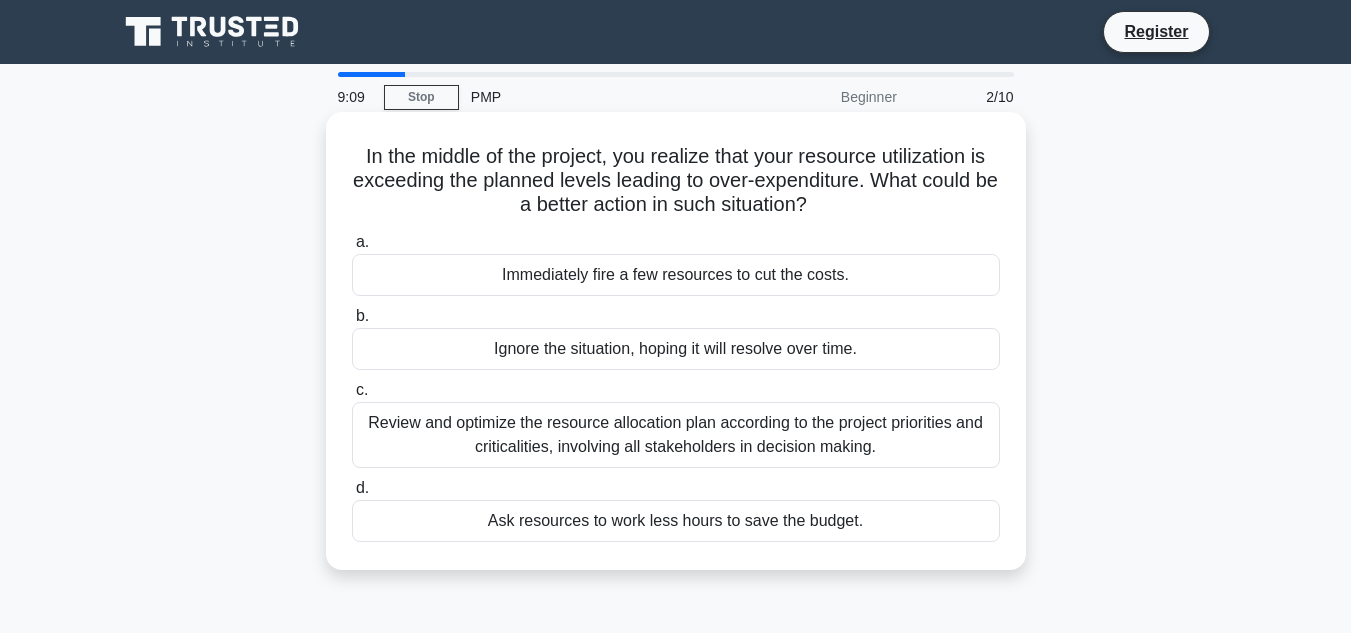 click on "Review and optimize the resource allocation plan according to the project priorities and criticalities, involving all stakeholders in decision making." at bounding box center (676, 435) 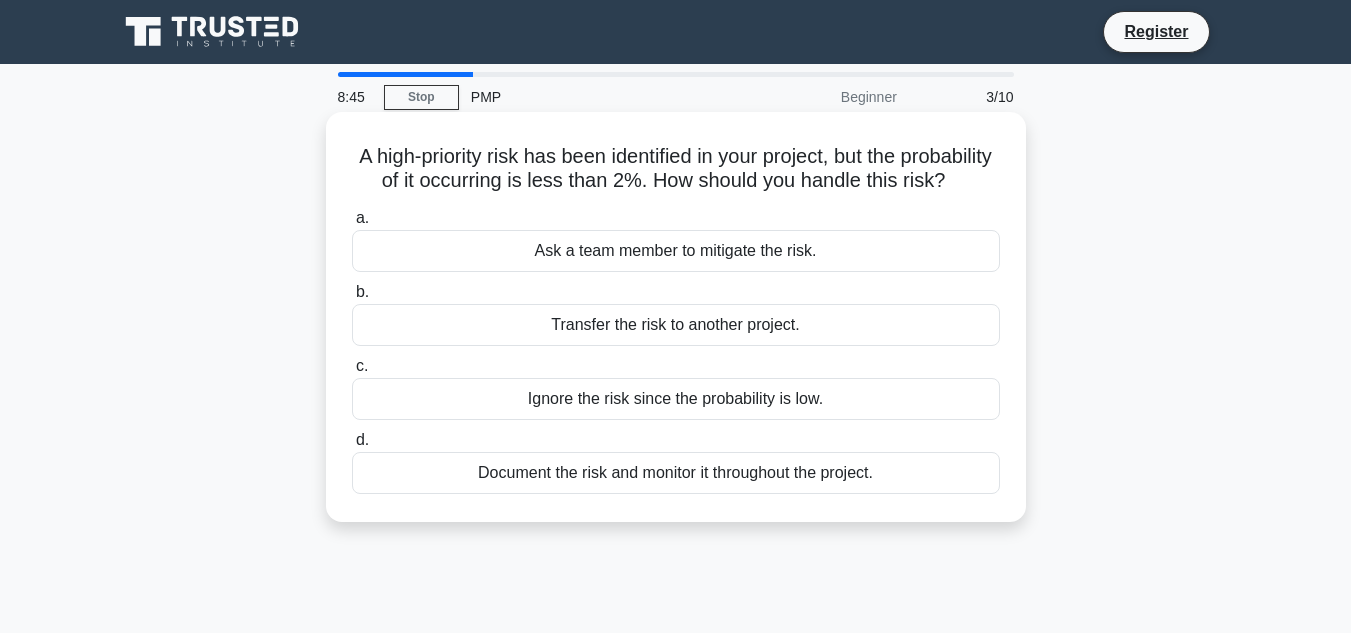 click on "Document the risk and monitor it throughout the project." at bounding box center (676, 473) 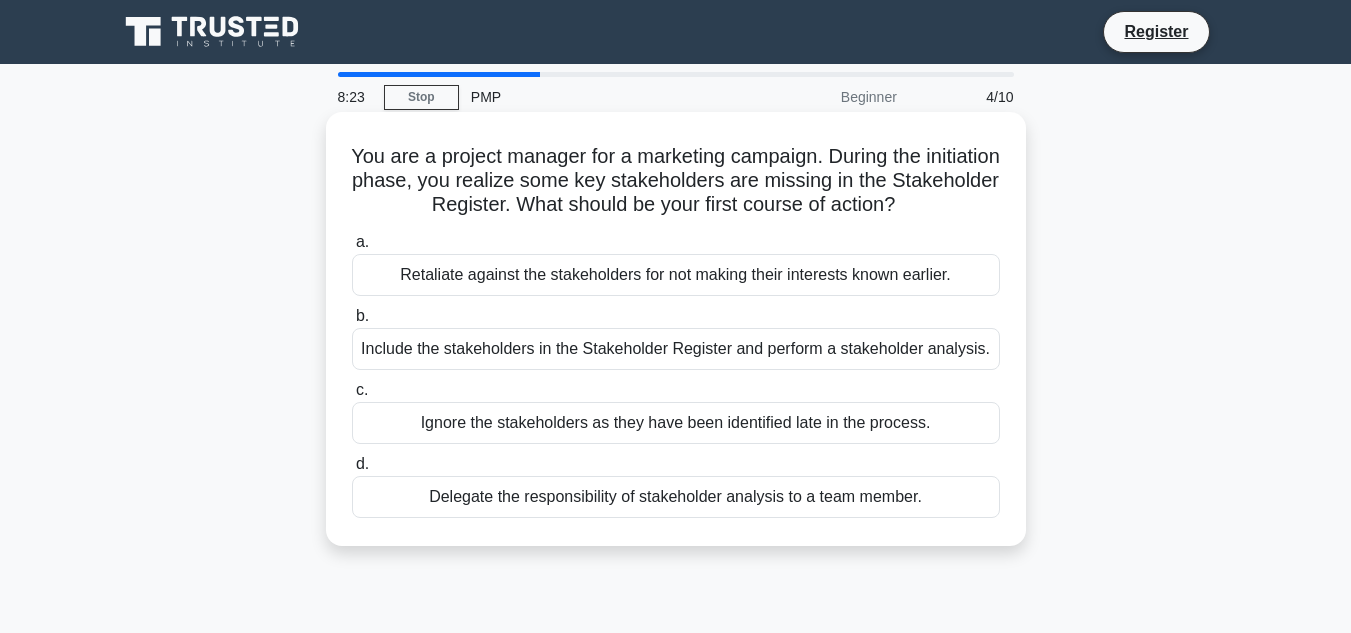 click on "Include the stakeholders in the Stakeholder Register and perform a stakeholder analysis." at bounding box center [676, 349] 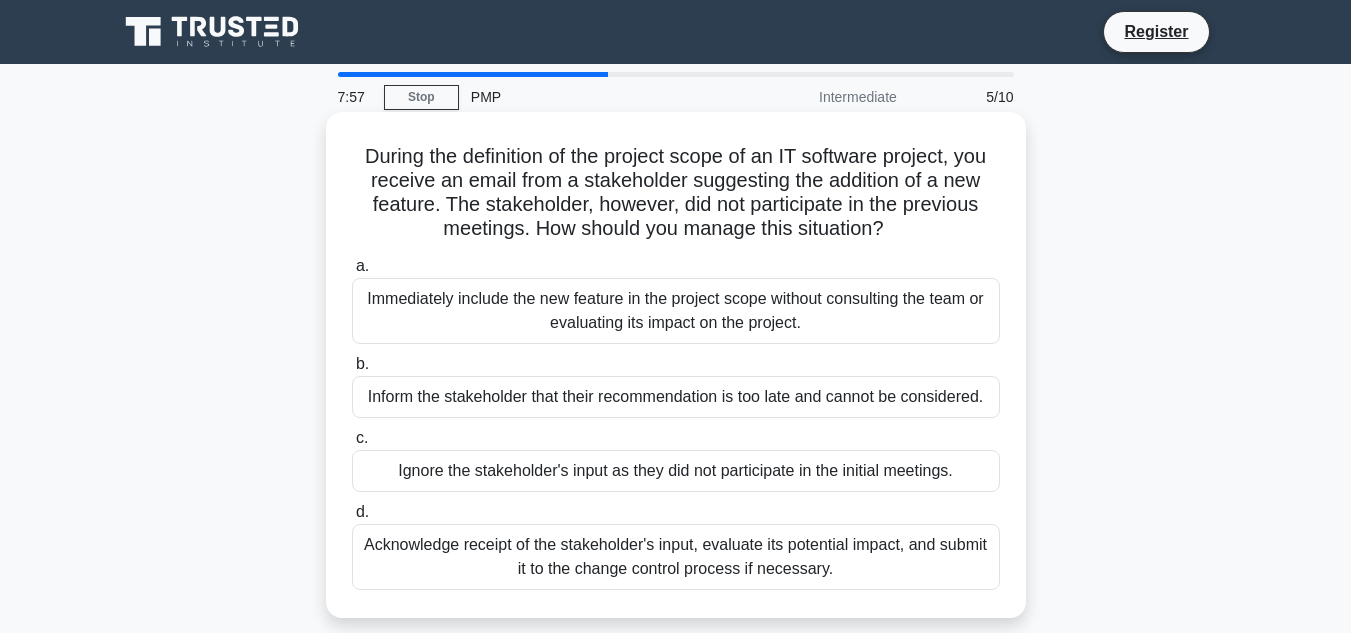 click on "Acknowledge receipt of the stakeholder's input, evaluate its potential impact, and submit it to the change control process if necessary." at bounding box center [676, 557] 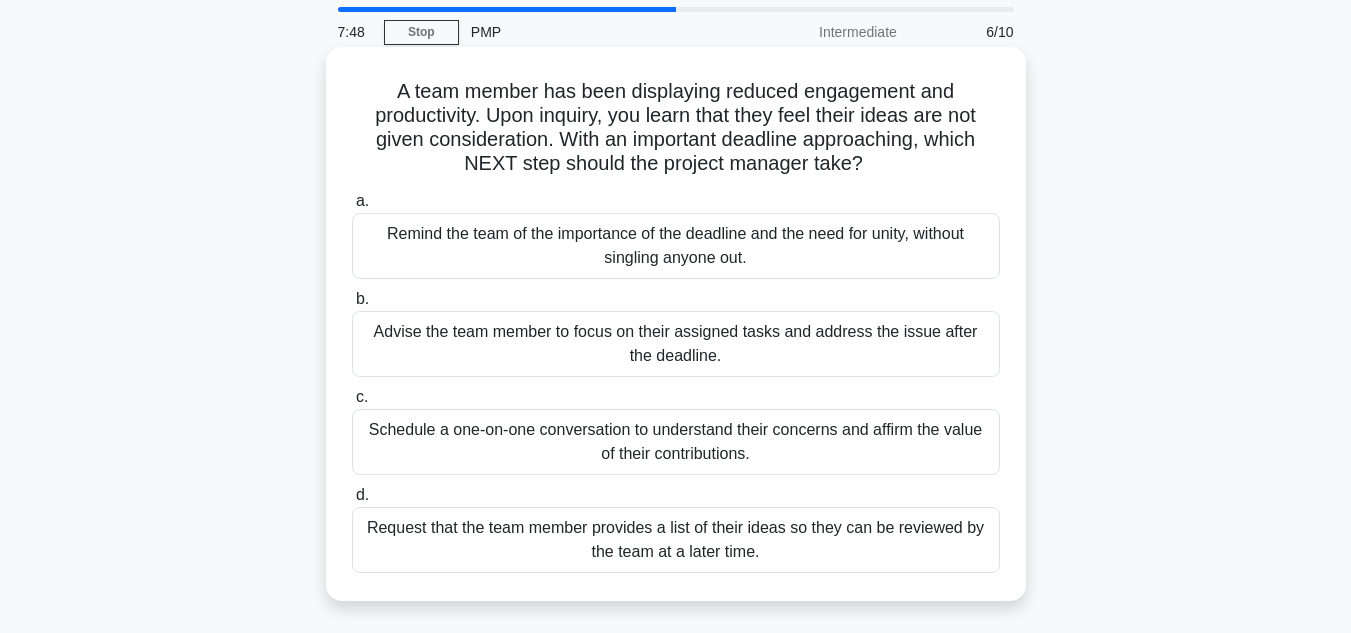 scroll, scrollTop: 100, scrollLeft: 0, axis: vertical 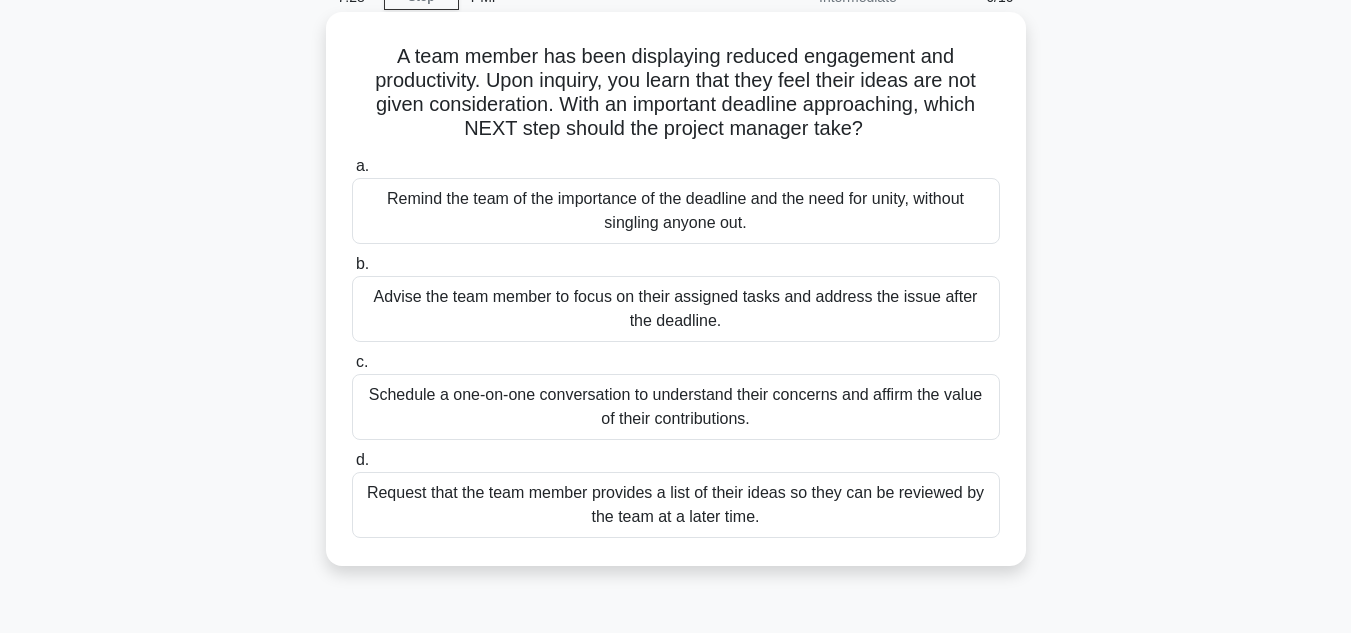 click on "Schedule a one-on-one conversation to understand their concerns and affirm the value of their contributions." at bounding box center [676, 407] 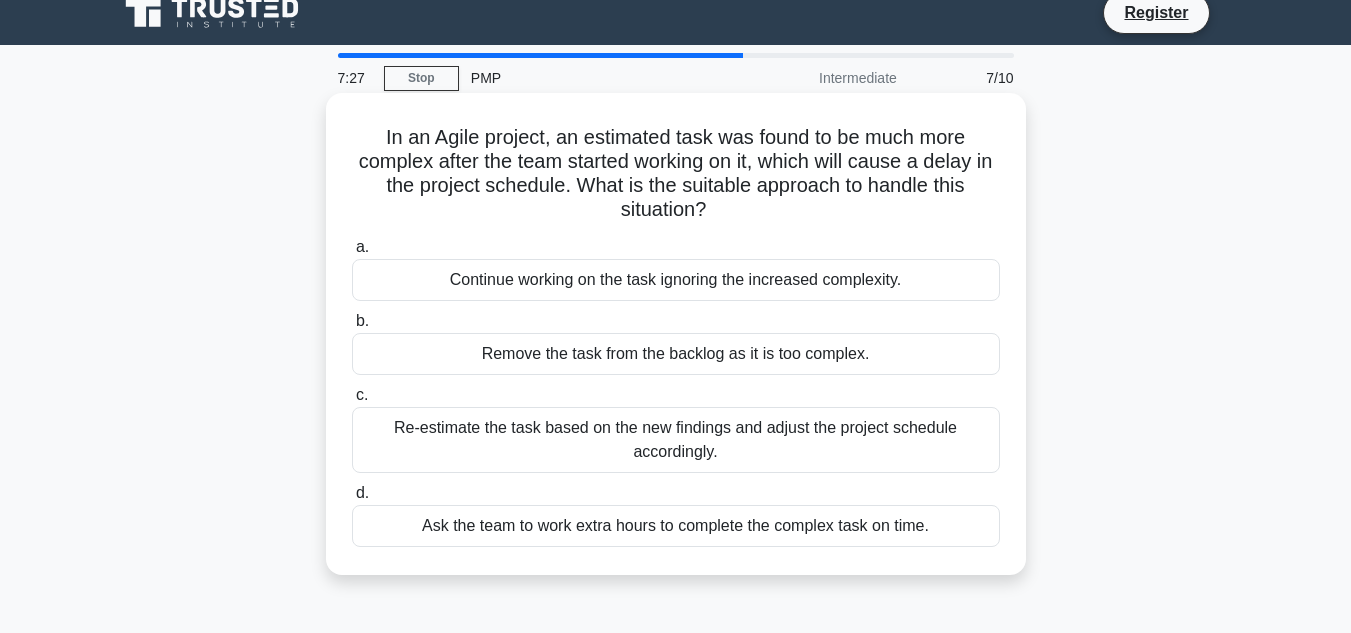 scroll, scrollTop: 0, scrollLeft: 0, axis: both 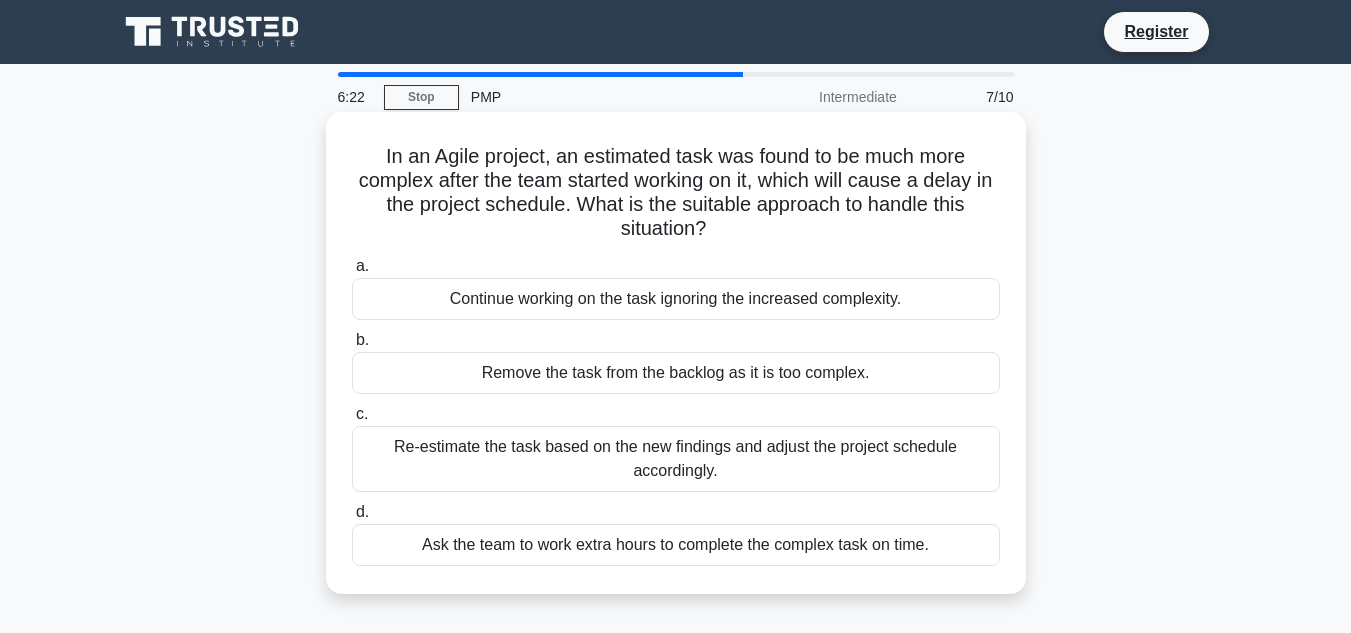 click on "Ask the team to work extra hours to complete the complex task on time." at bounding box center (676, 545) 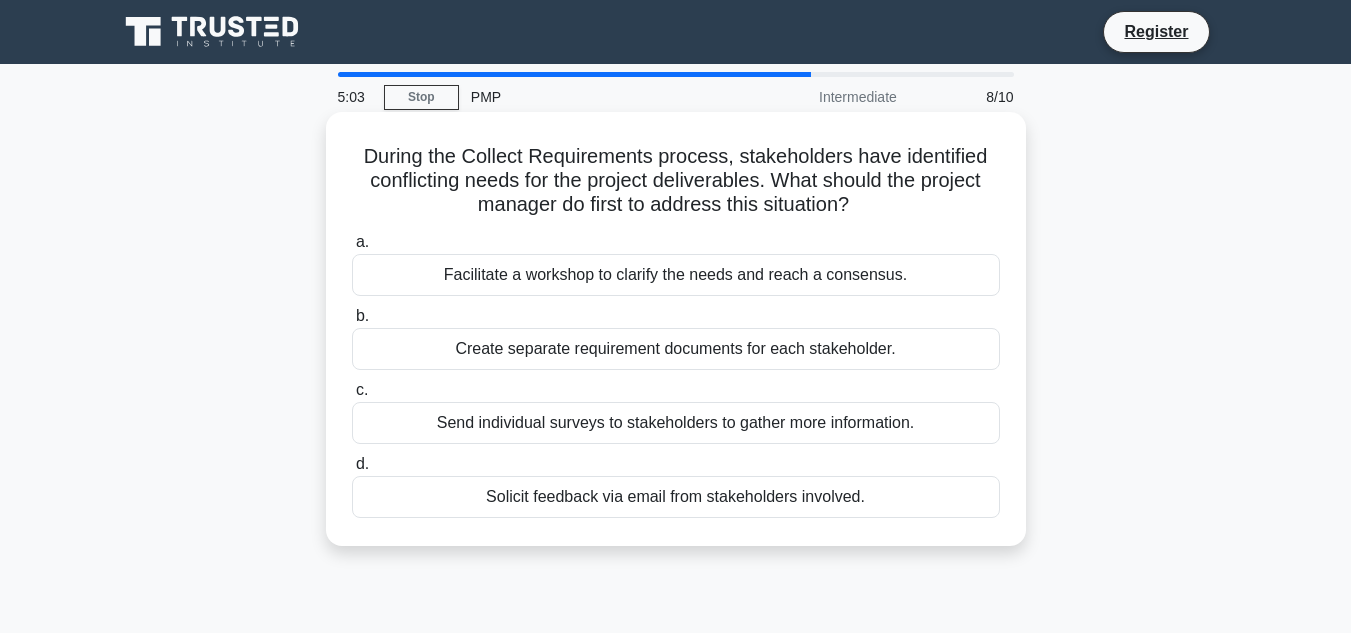 click on "Facilitate a workshop to clarify the needs and reach a consensus." at bounding box center [676, 275] 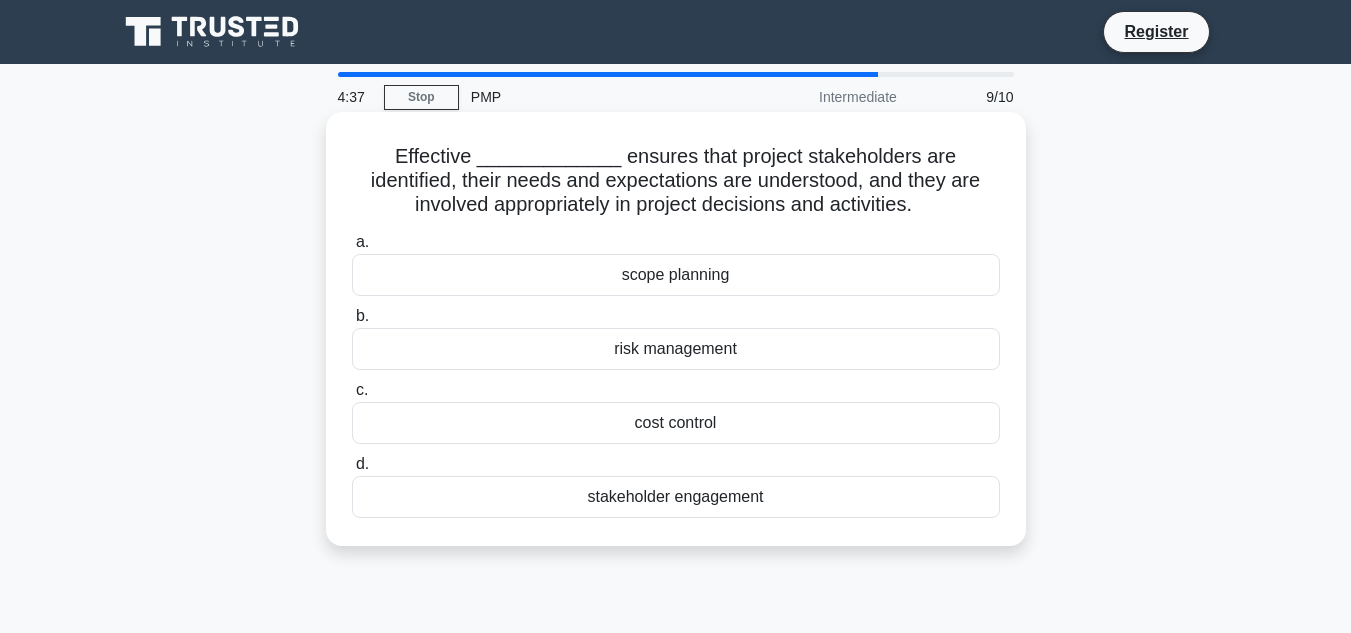 click on "stakeholder engagement" at bounding box center (676, 497) 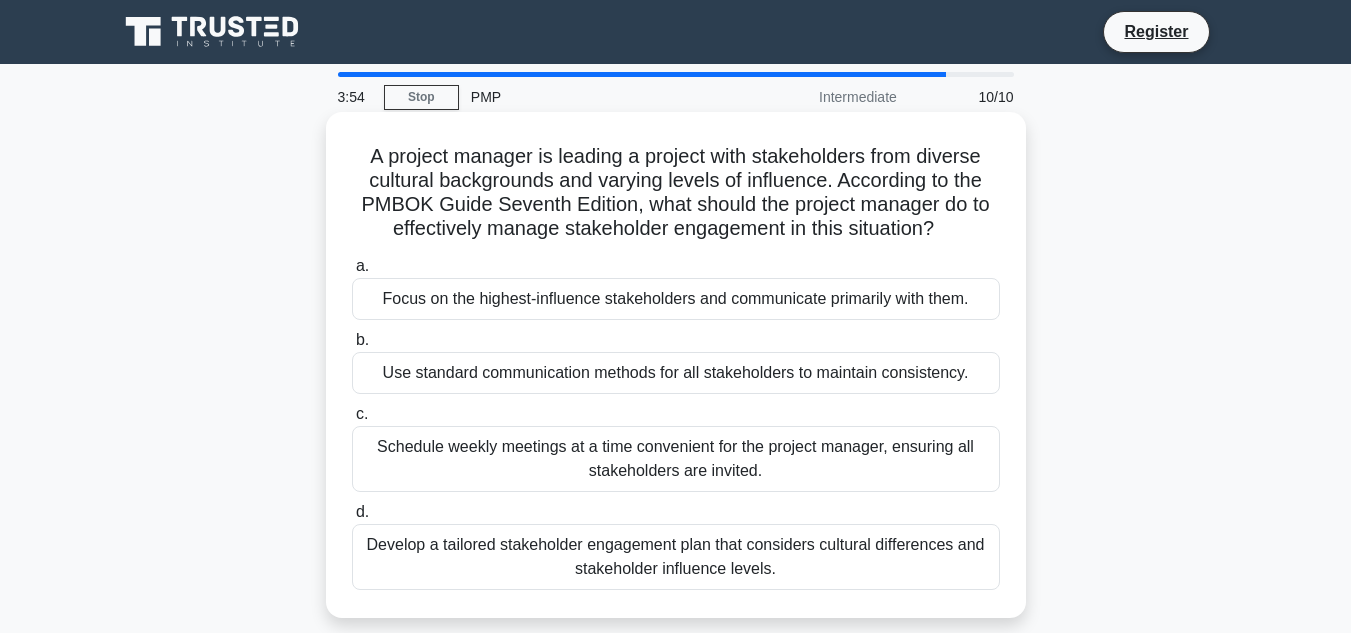 click on "Develop a tailored stakeholder engagement plan that considers cultural differences and stakeholder influence levels." at bounding box center [676, 557] 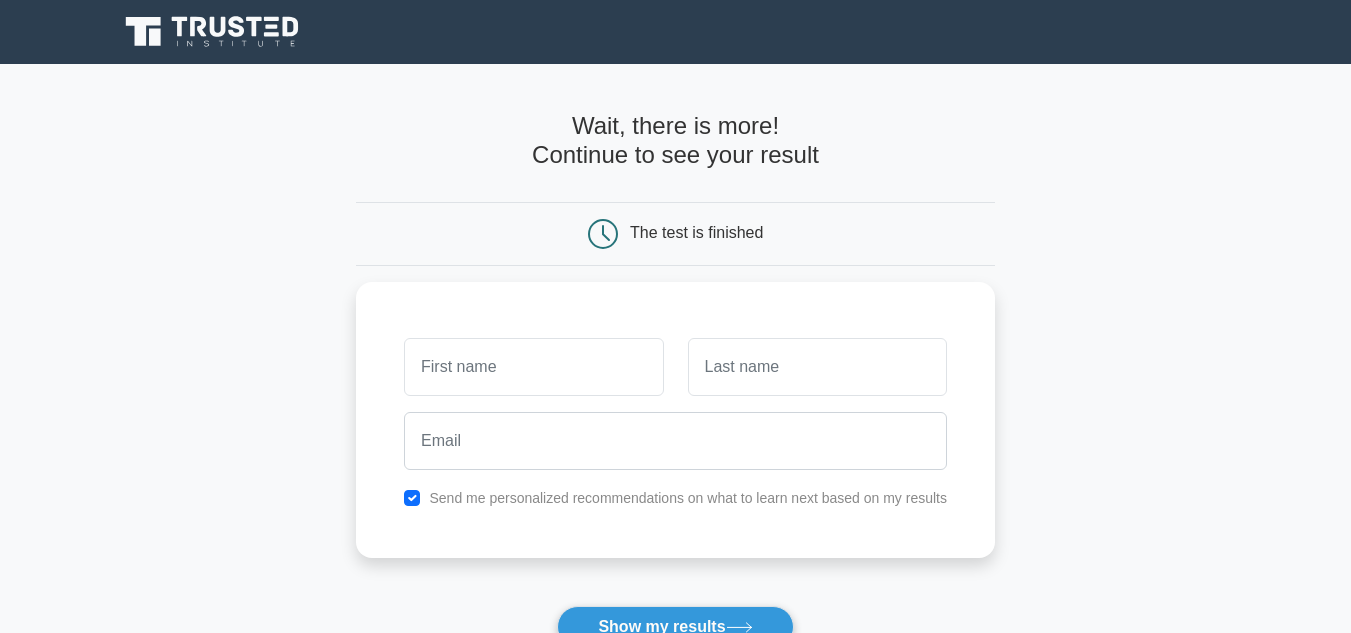 scroll, scrollTop: 0, scrollLeft: 0, axis: both 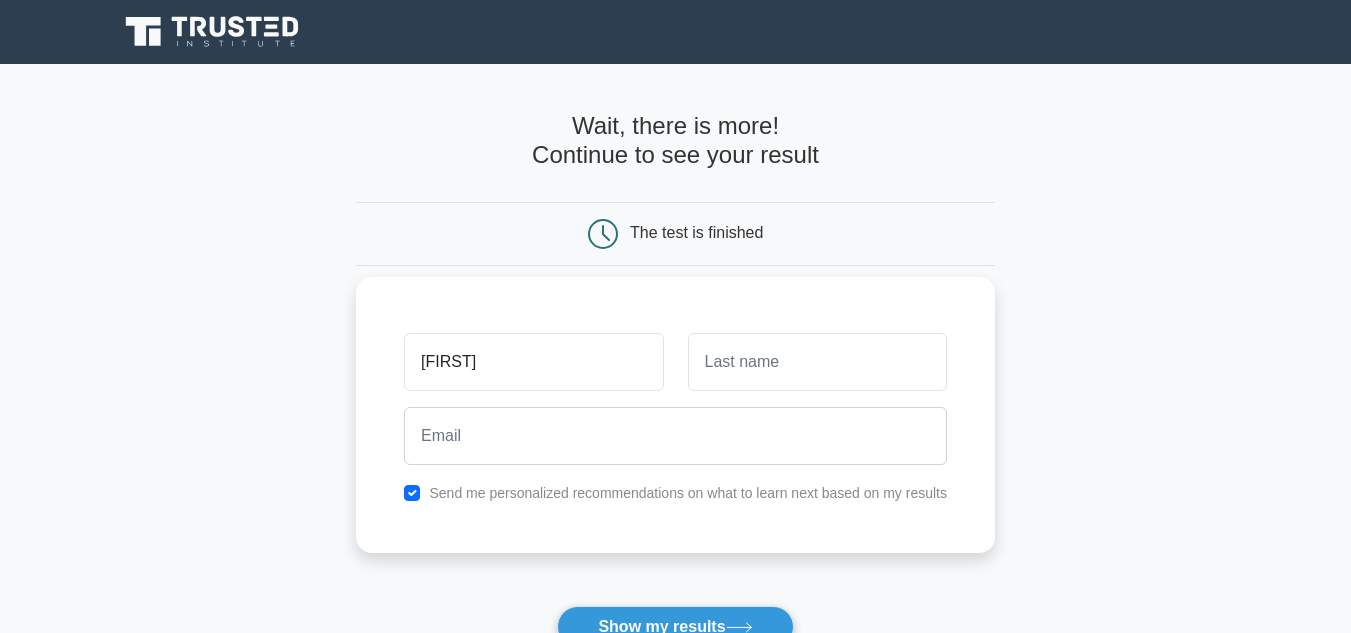 type on "[LAST]" 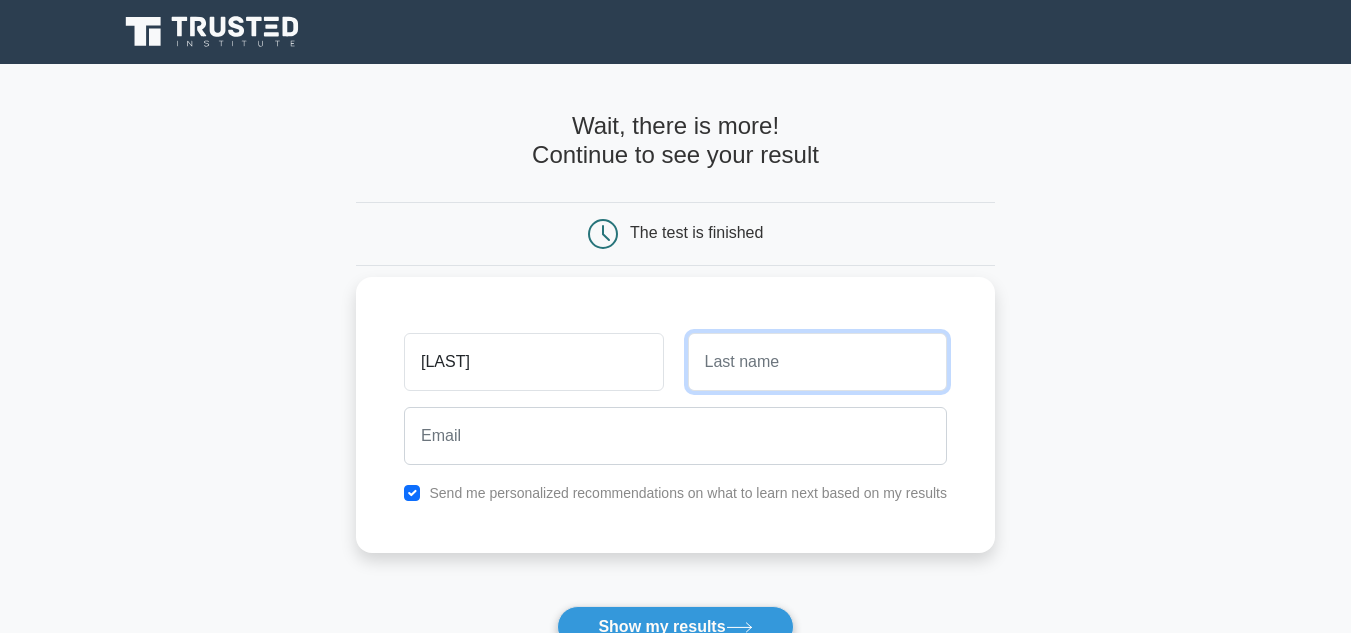 click at bounding box center [817, 362] 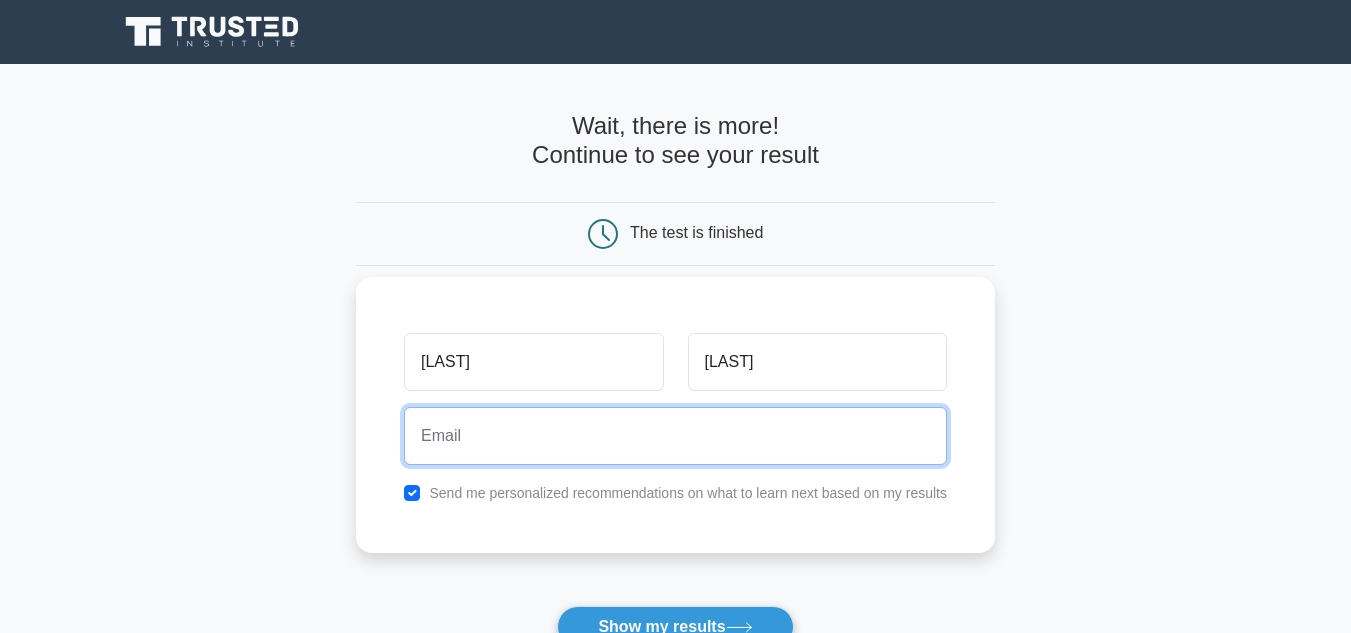 click at bounding box center [675, 436] 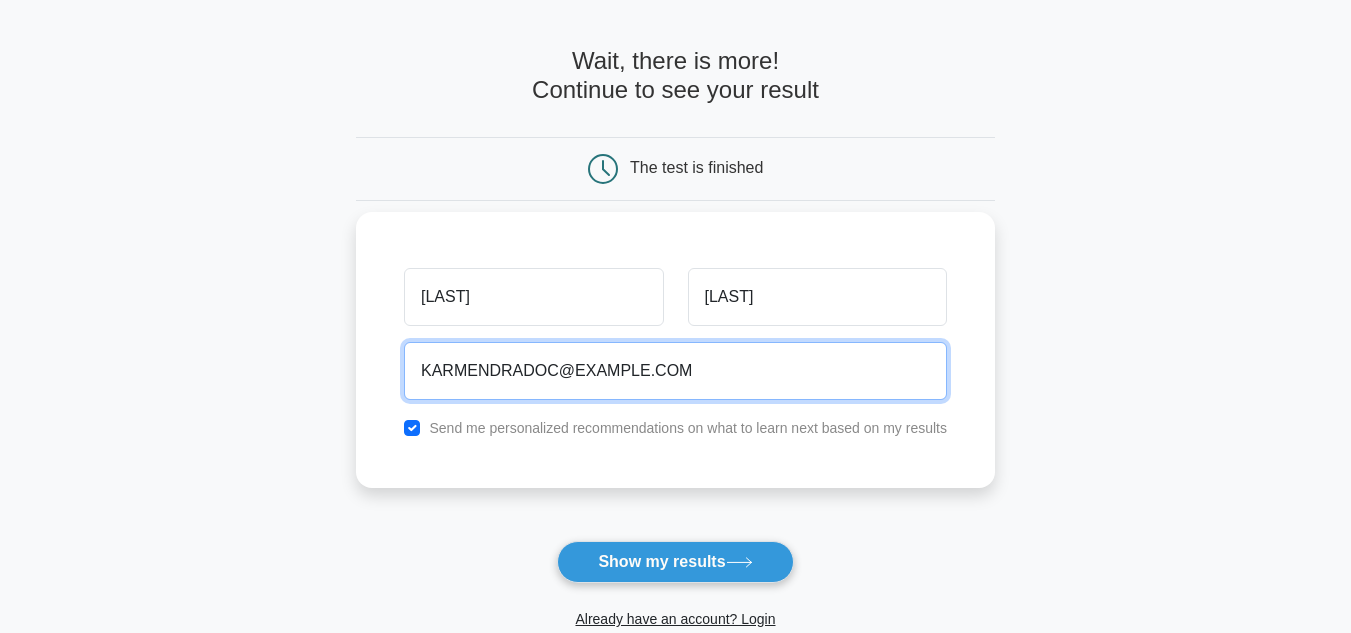 scroll, scrollTop: 100, scrollLeft: 0, axis: vertical 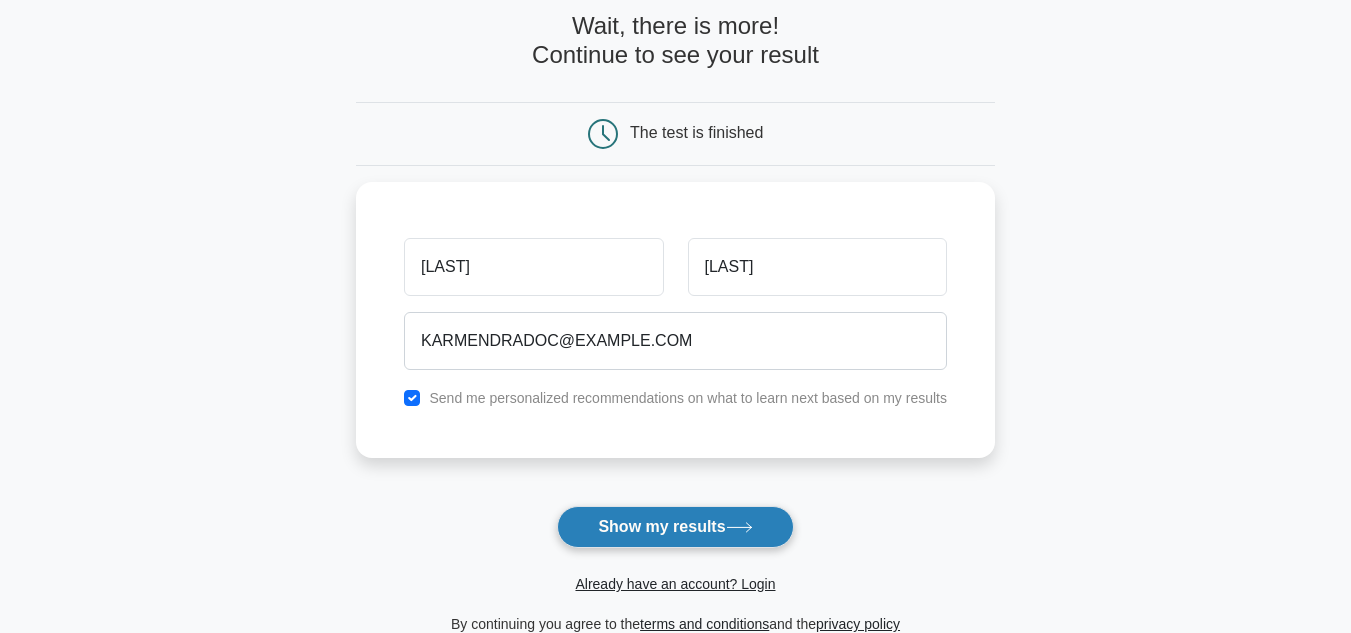 click on "Show my results" at bounding box center (675, 527) 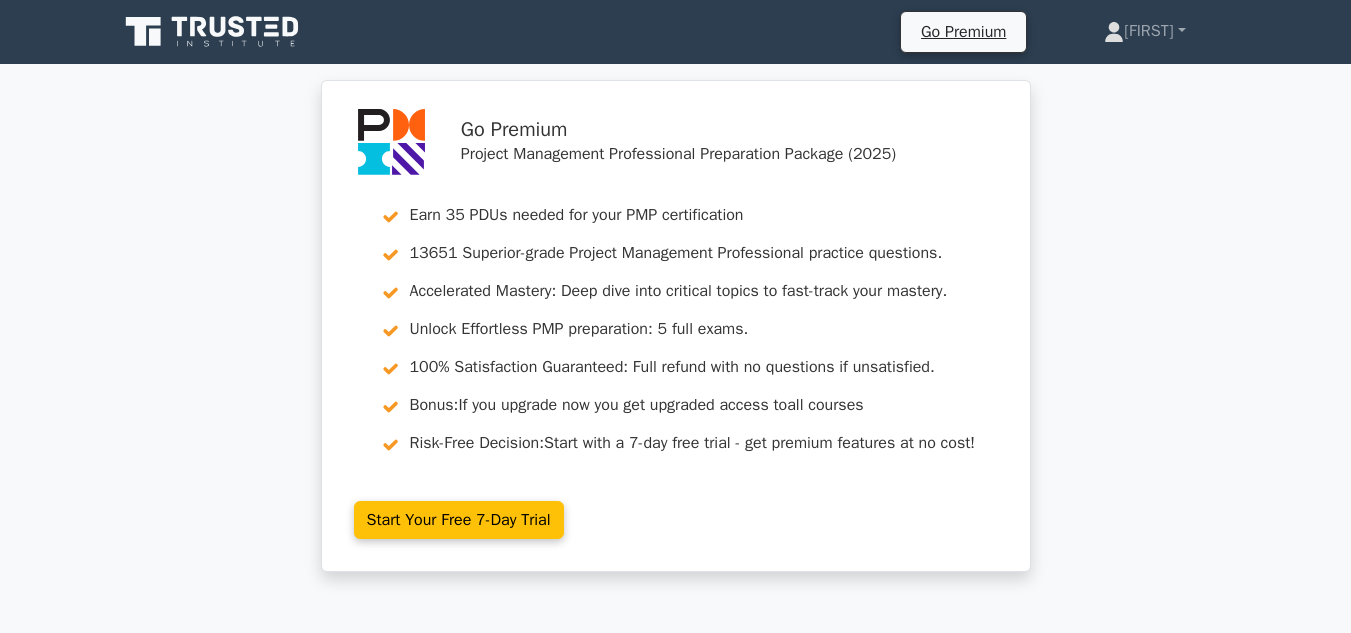scroll, scrollTop: 0, scrollLeft: 0, axis: both 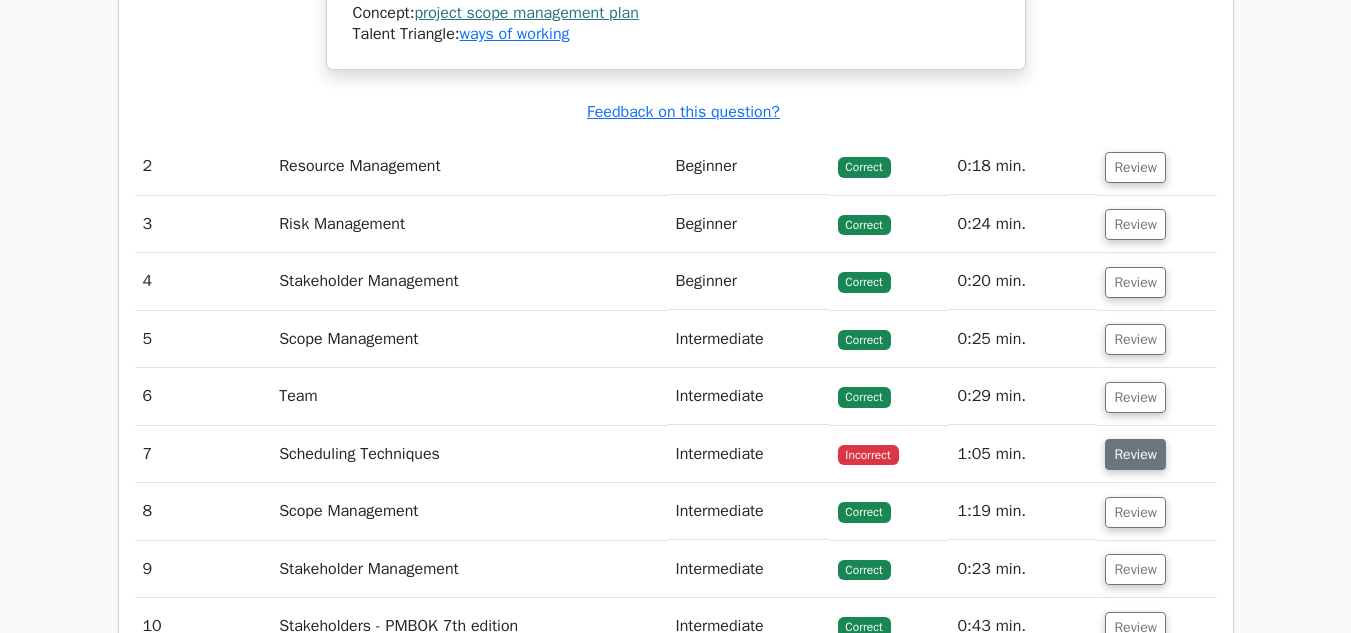 click on "Review" at bounding box center [1135, 454] 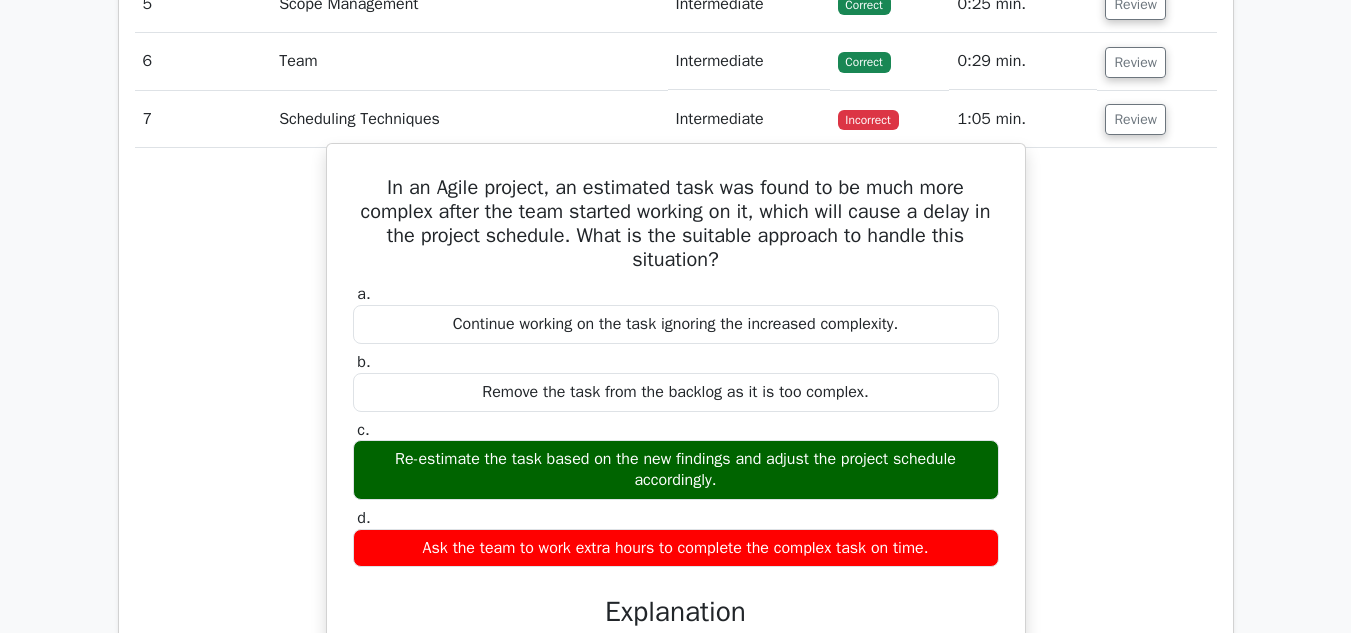 scroll, scrollTop: 3100, scrollLeft: 0, axis: vertical 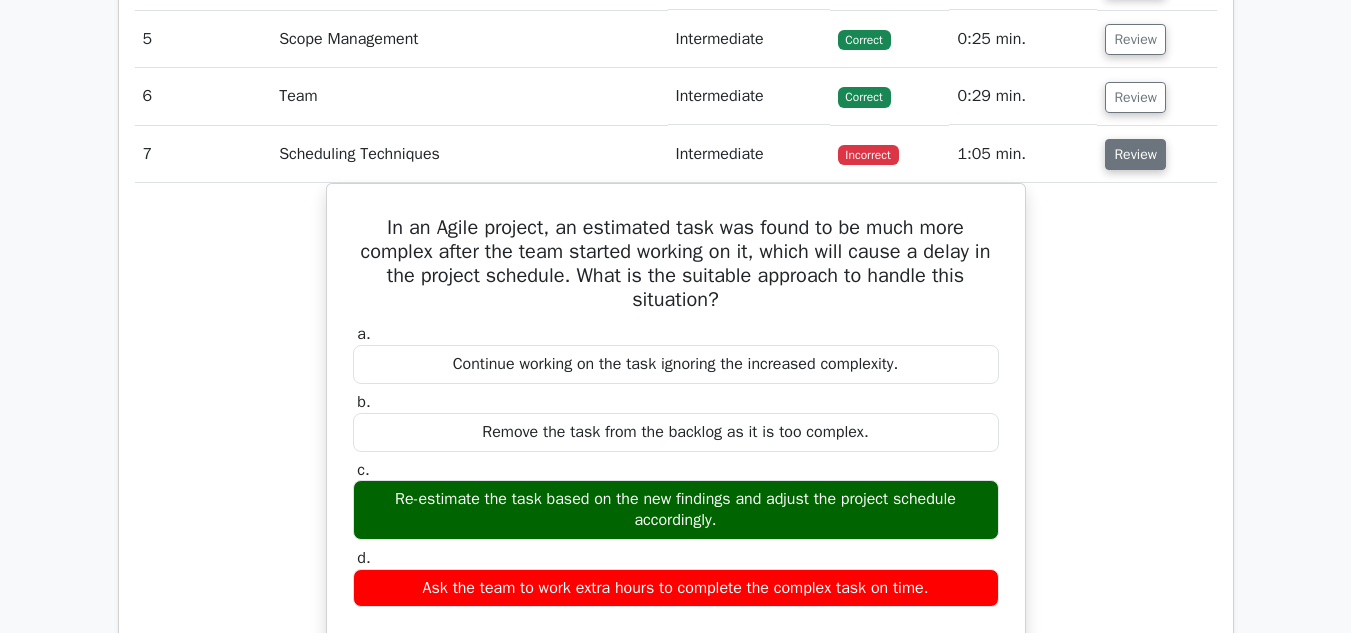 click on "Review" at bounding box center [1135, 154] 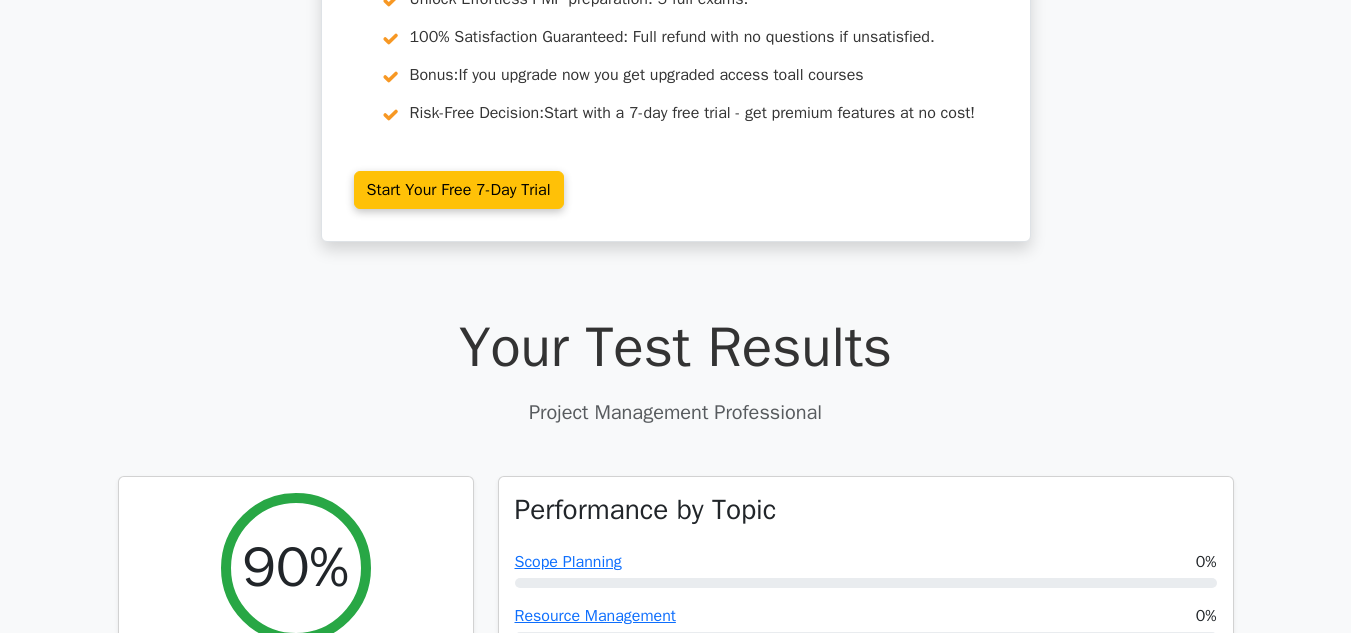 scroll, scrollTop: 0, scrollLeft: 0, axis: both 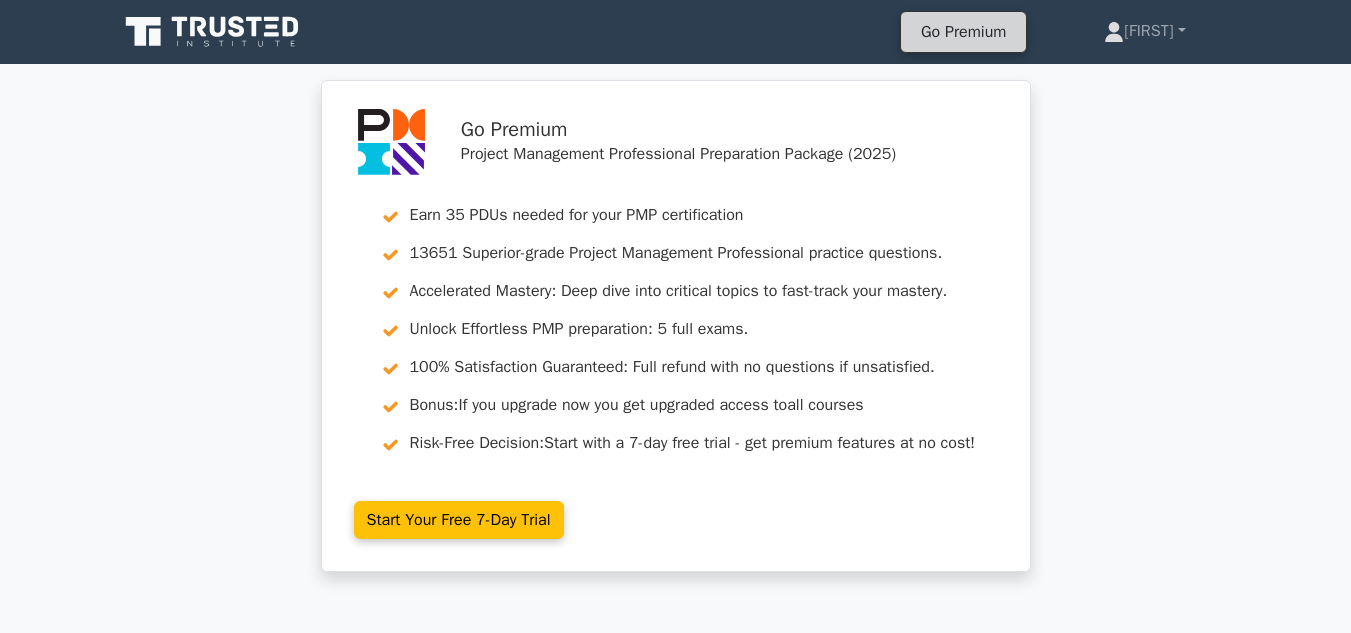 click on "Go Premium" at bounding box center [963, 32] 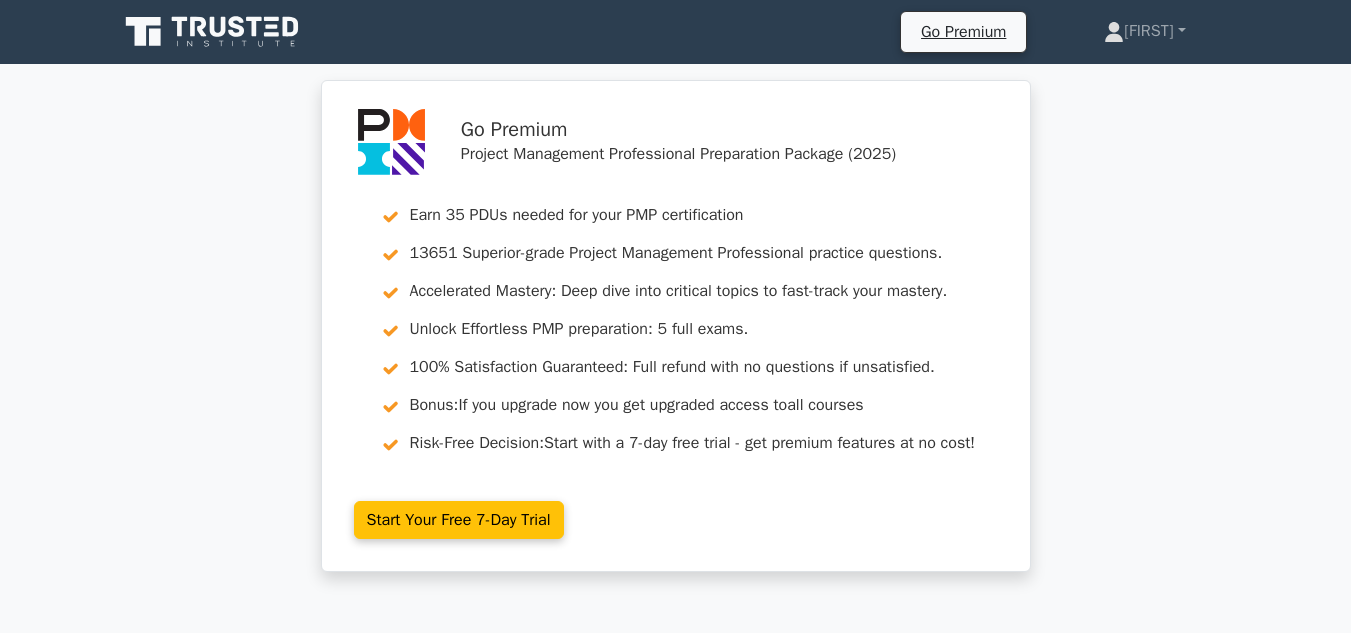 click 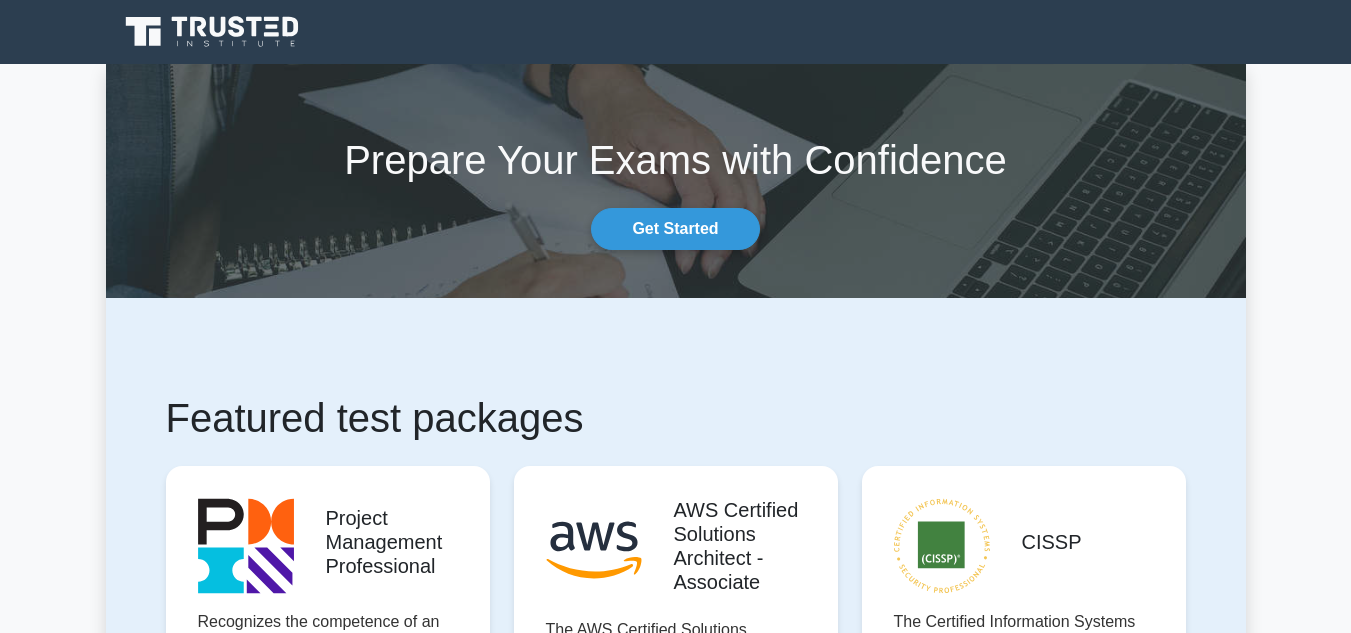 scroll, scrollTop: 0, scrollLeft: 0, axis: both 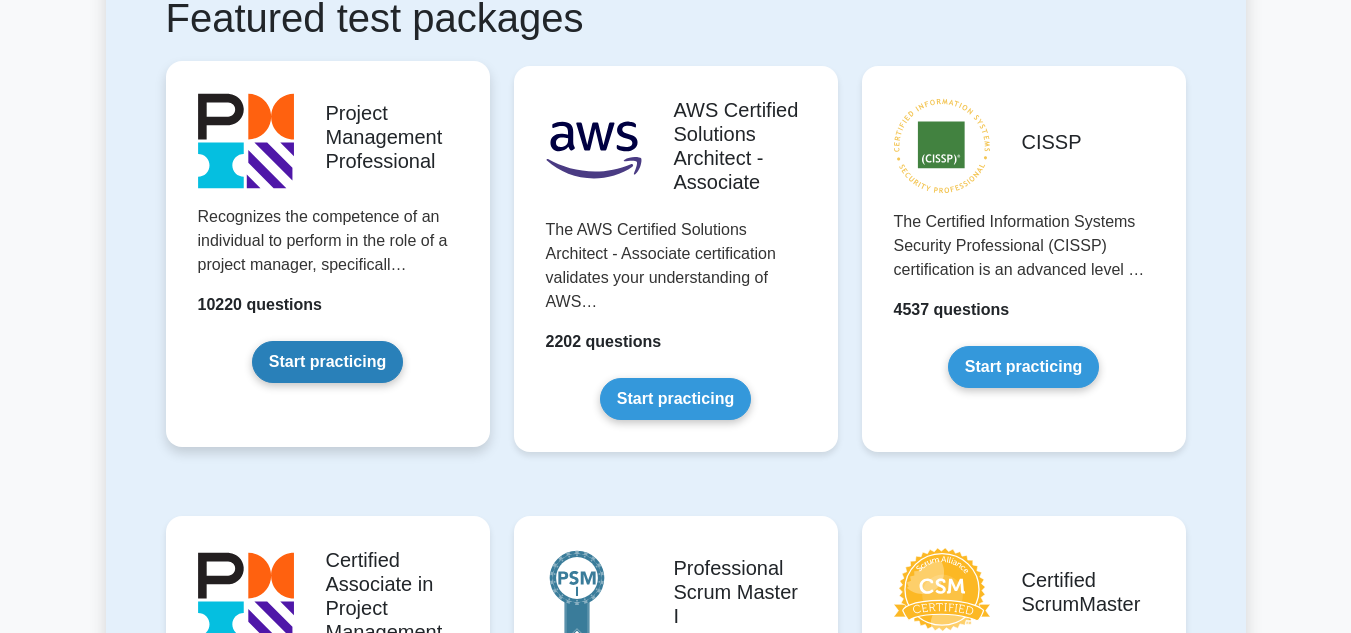 click on "Start practicing" at bounding box center (327, 362) 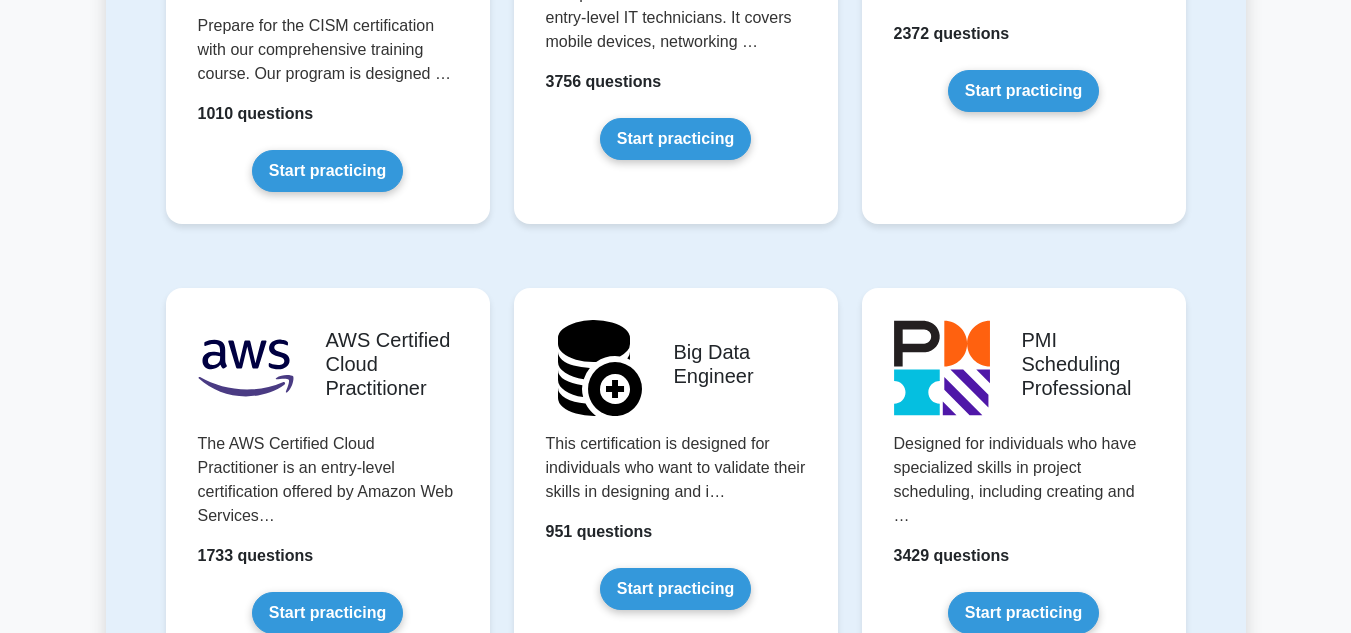 scroll, scrollTop: 3300, scrollLeft: 0, axis: vertical 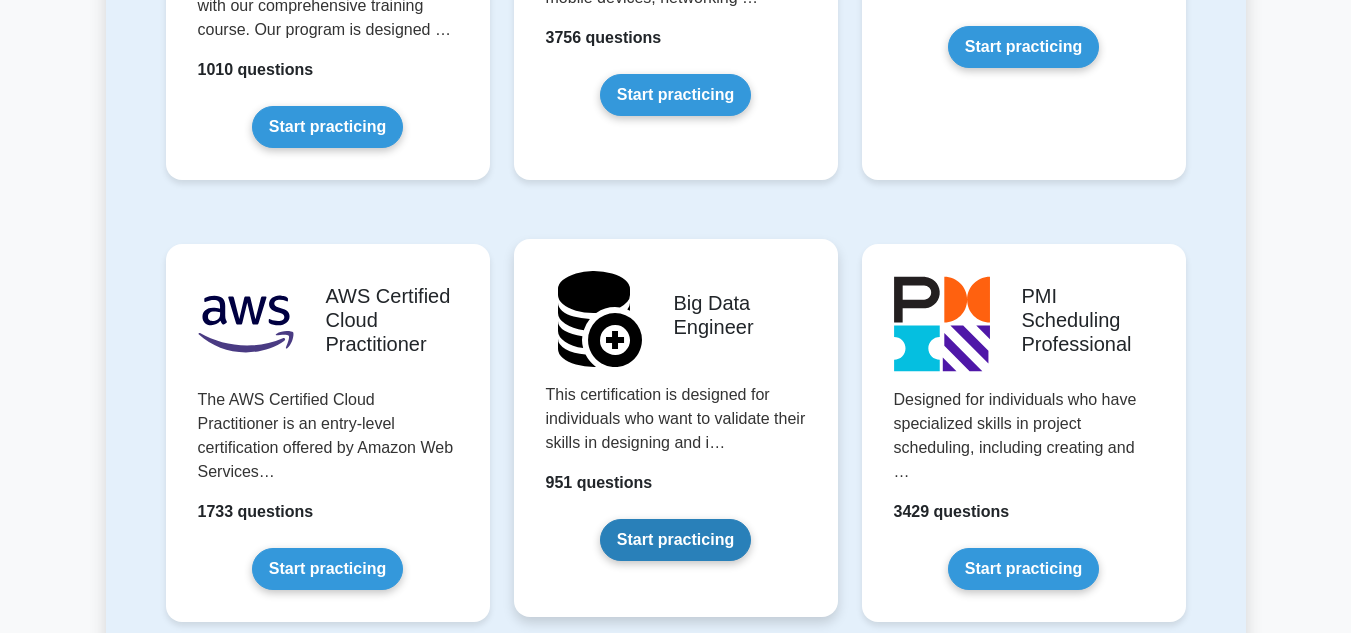 click on "Start practicing" at bounding box center (675, 540) 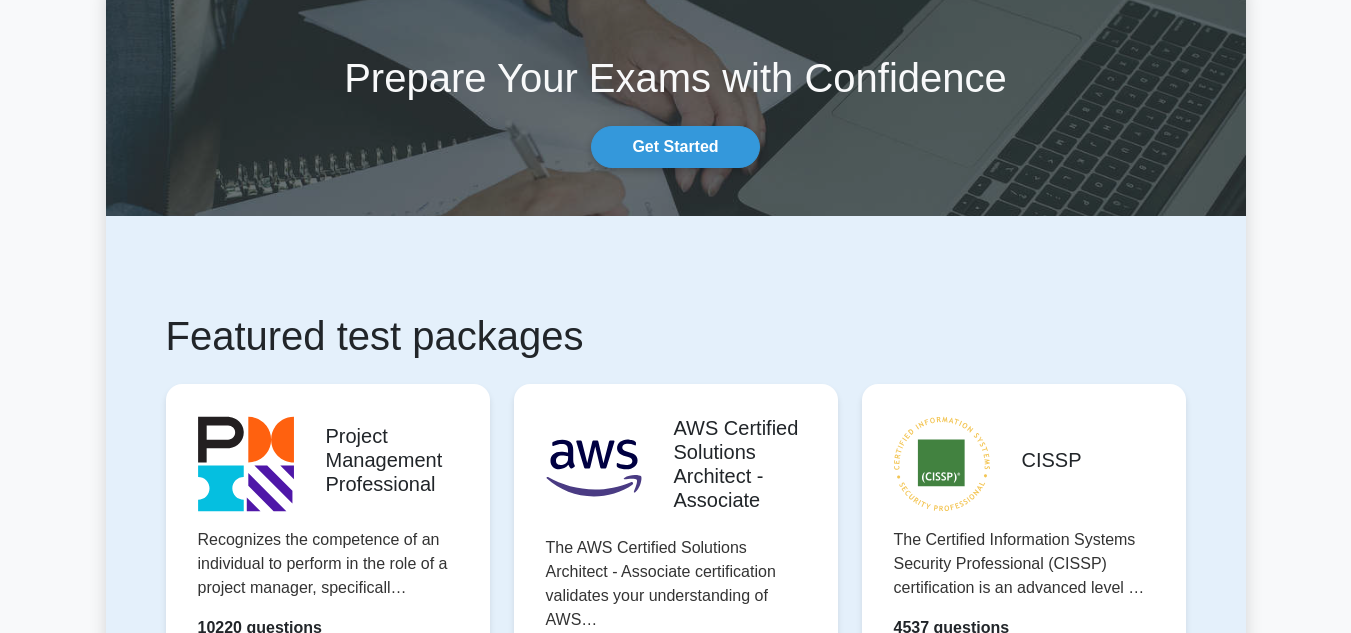 scroll, scrollTop: 0, scrollLeft: 0, axis: both 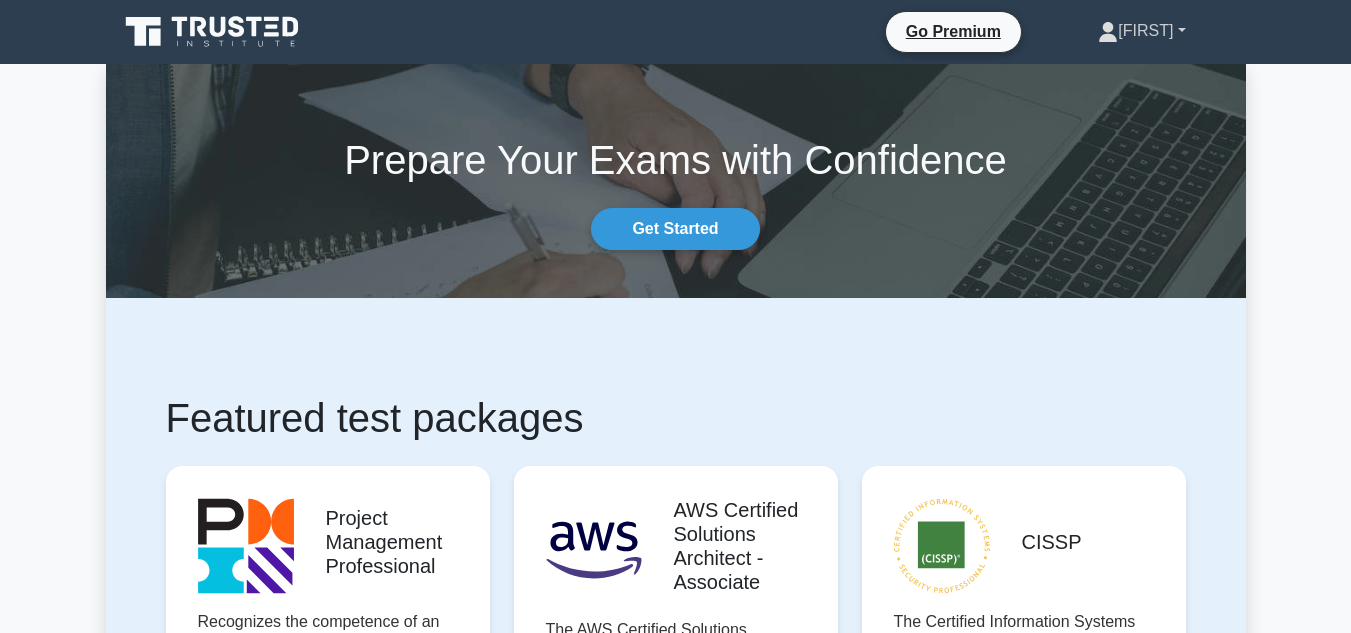 click on "[LAST]" at bounding box center (1141, 31) 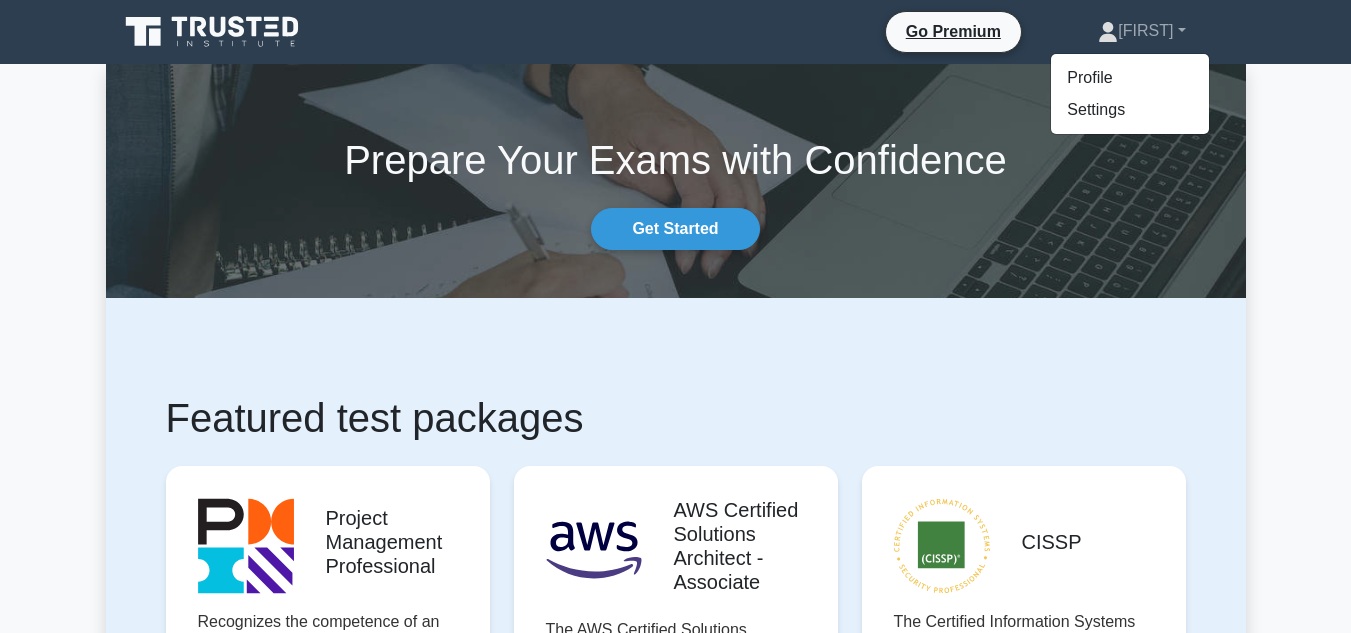 click on "Prepare Your Exams with Confidence
Get Started
Featured test packages
Project Management Professional
Recognizes the competence of an individual to perform in the role of a project manager, specificall…
10220 questions
Start practicing" at bounding box center (675, 3436) 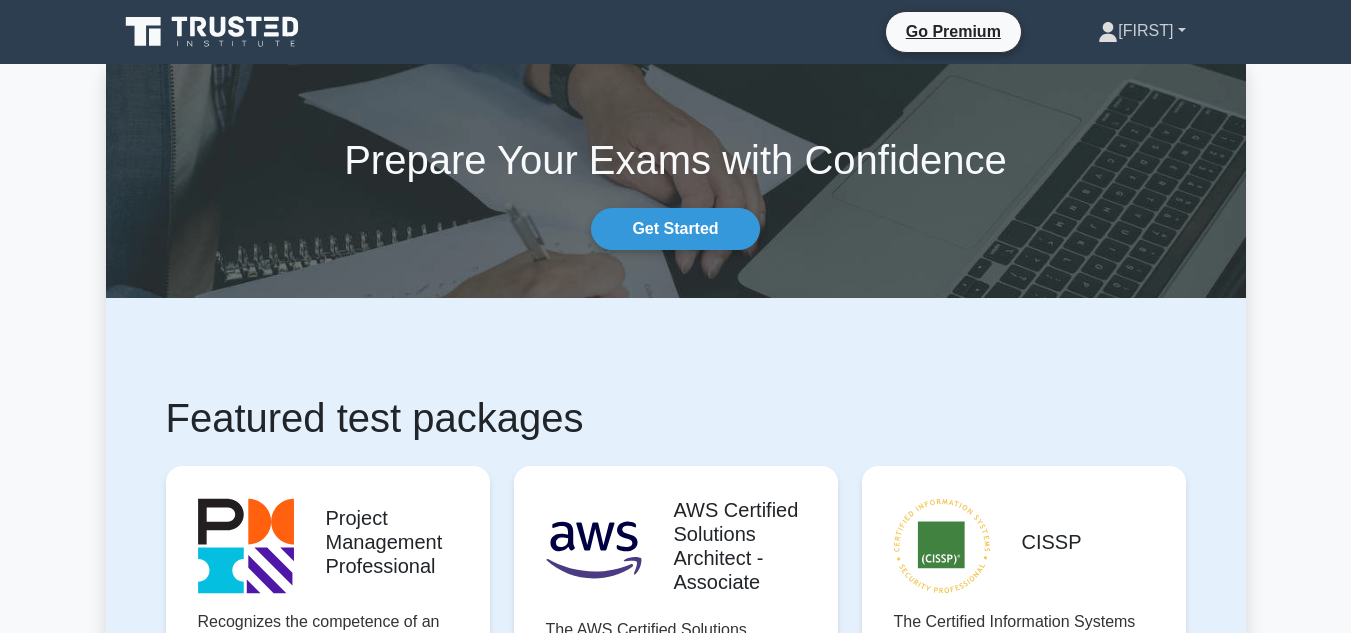 click on "[FIRST]" at bounding box center [1141, 31] 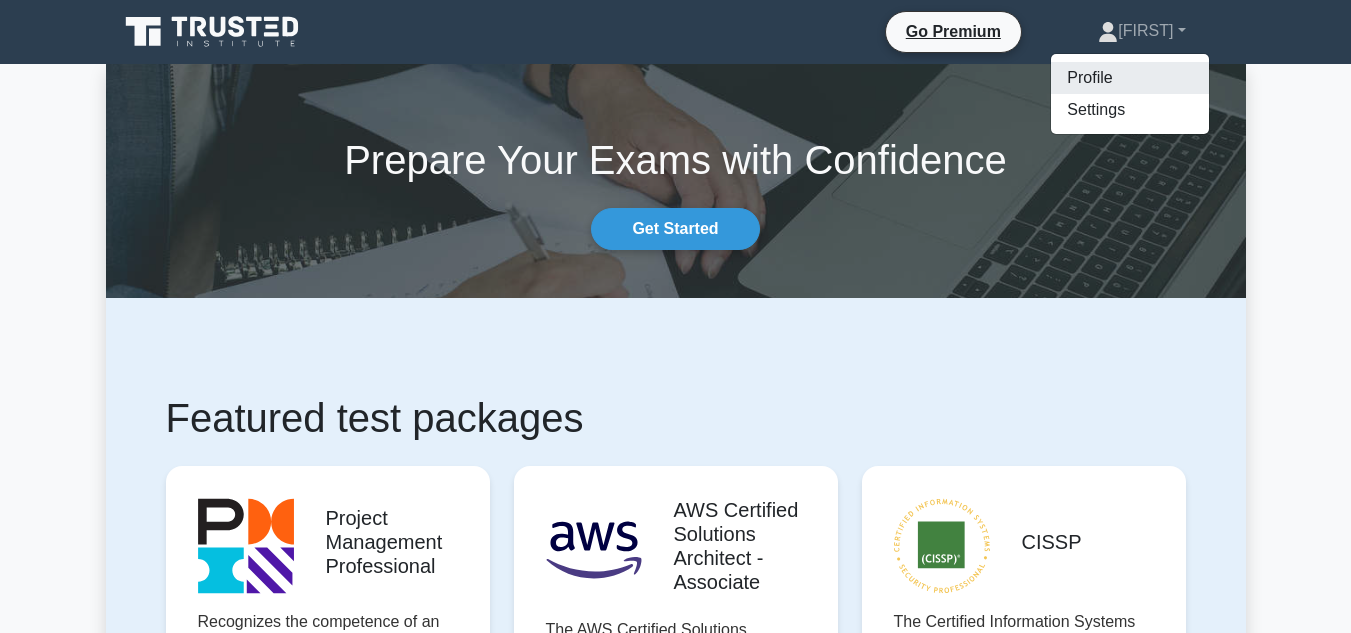 click on "Profile" at bounding box center (1130, 78) 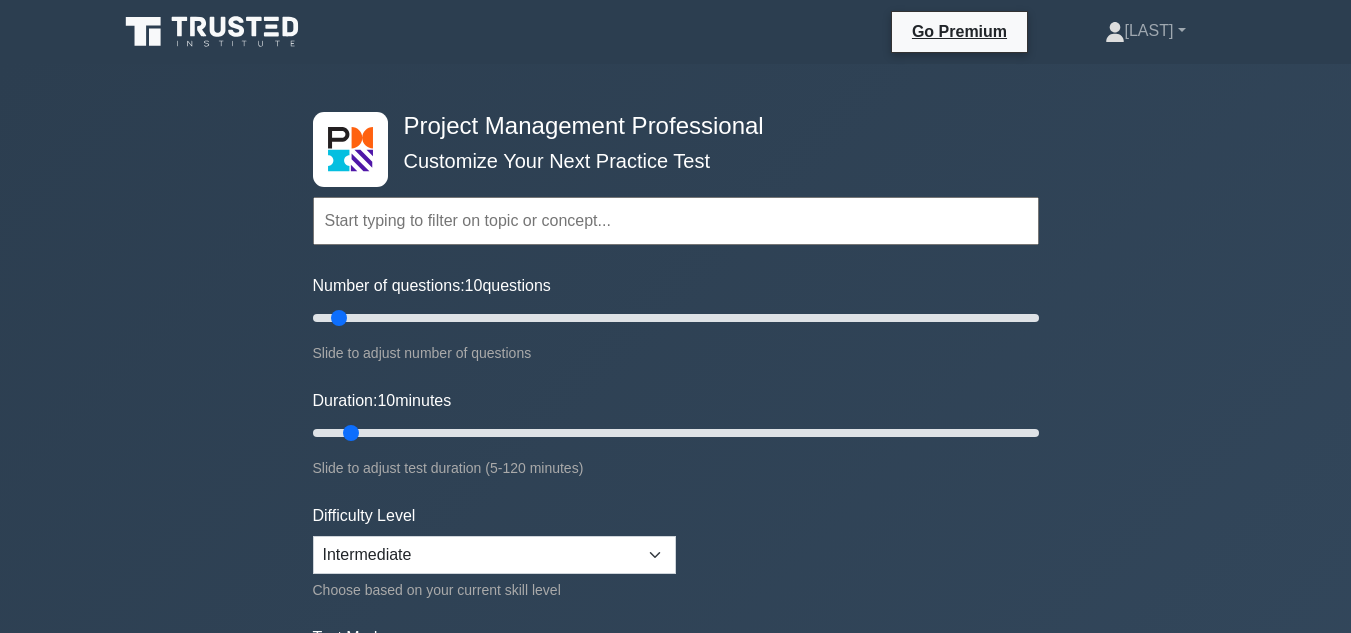 scroll, scrollTop: 0, scrollLeft: 0, axis: both 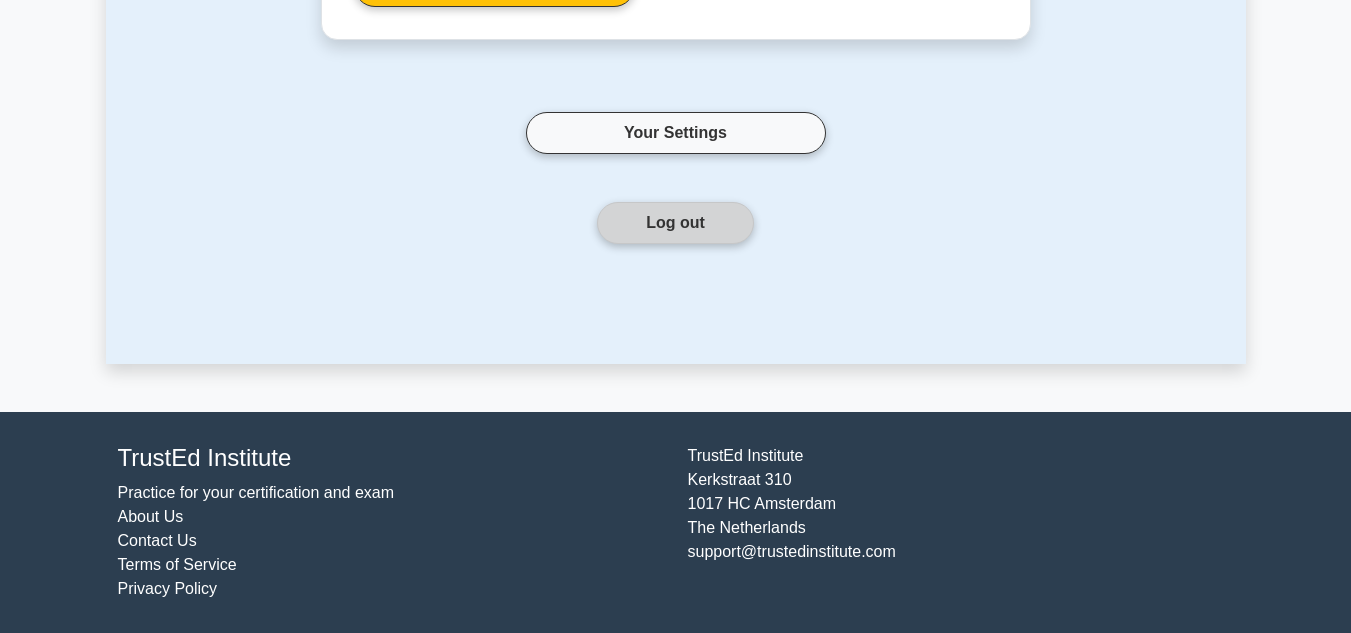 click on "Log out" at bounding box center [675, 223] 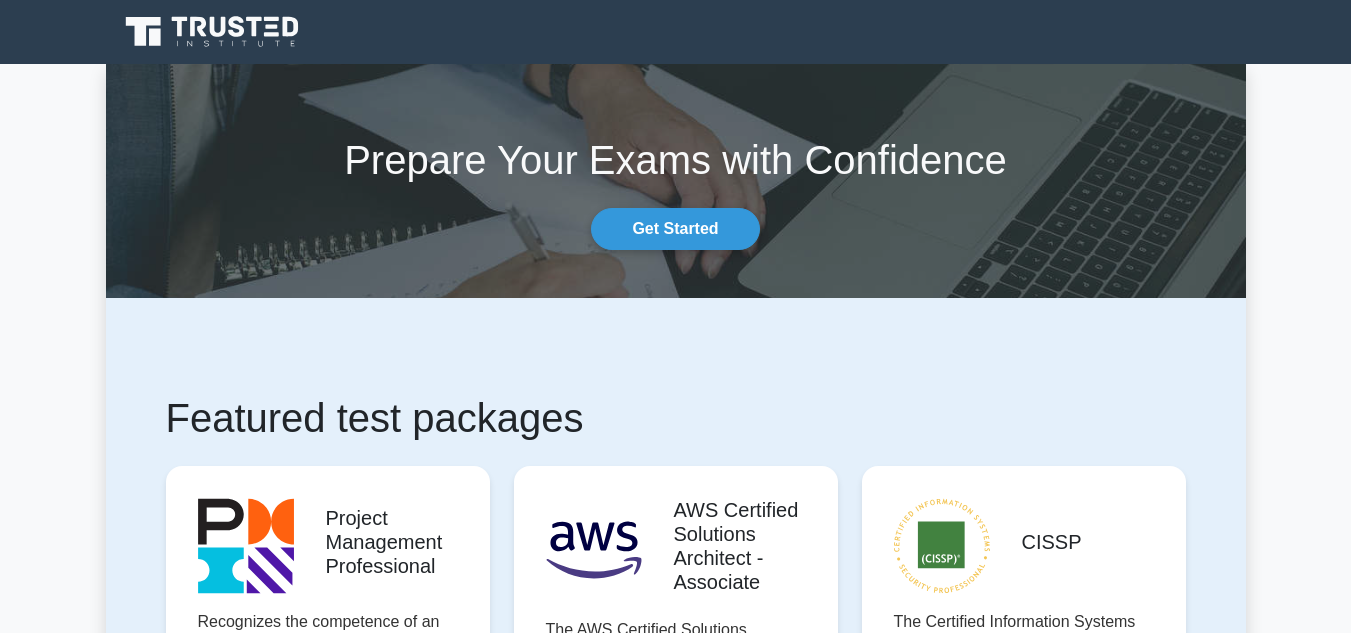 scroll, scrollTop: 0, scrollLeft: 0, axis: both 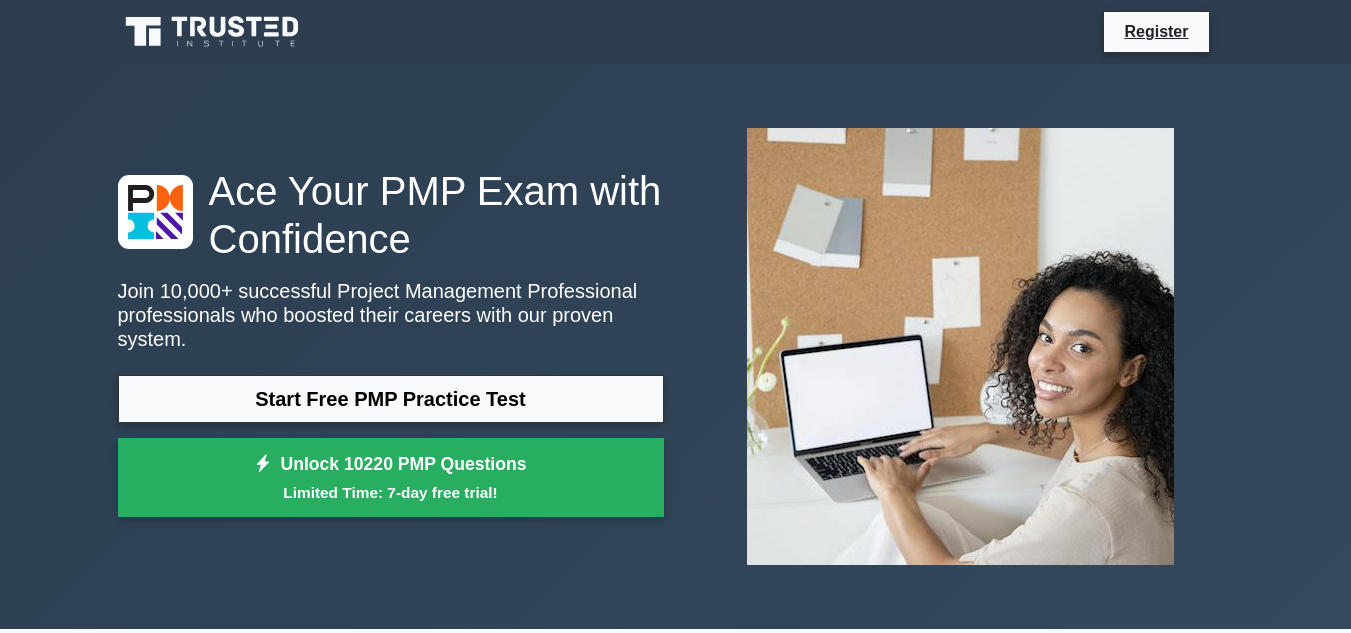 click 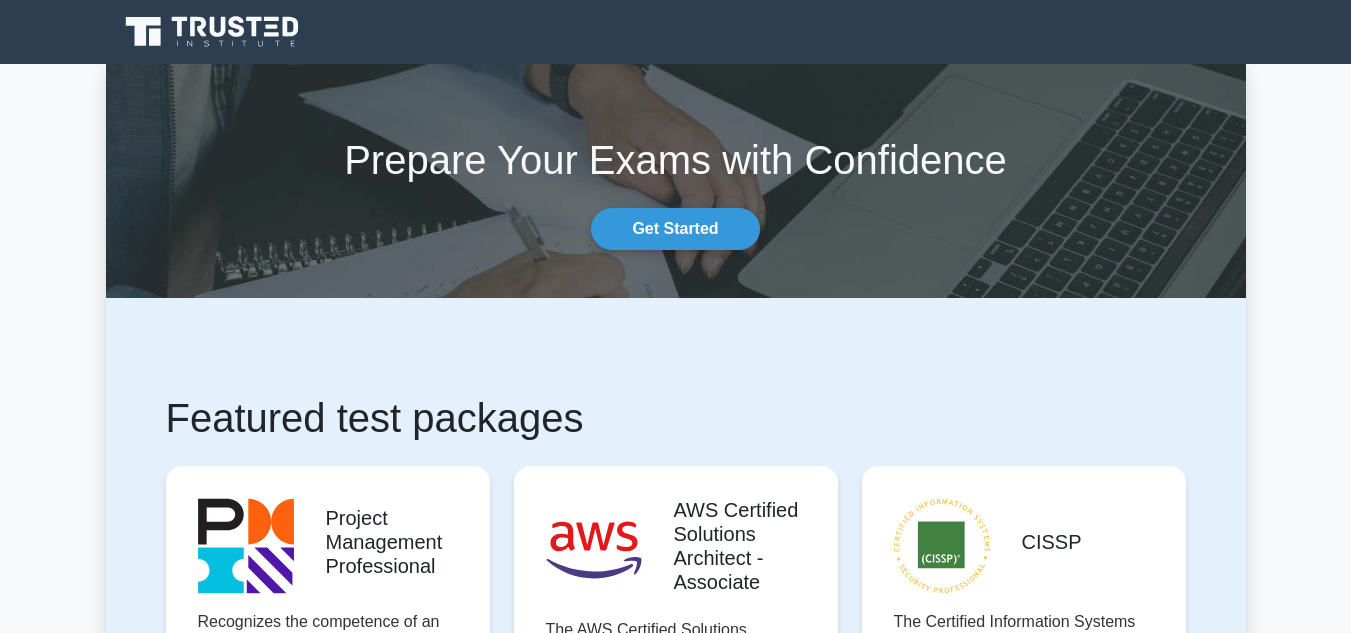 scroll, scrollTop: 0, scrollLeft: 0, axis: both 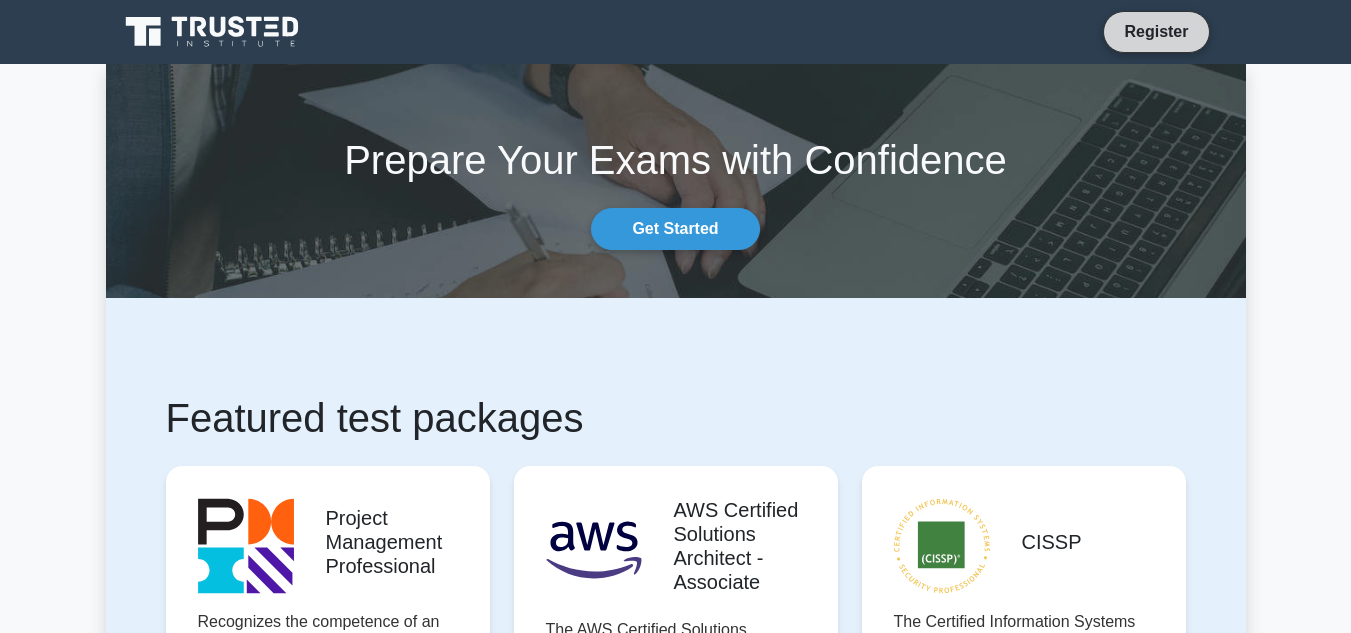 click on "Register" at bounding box center [1156, 31] 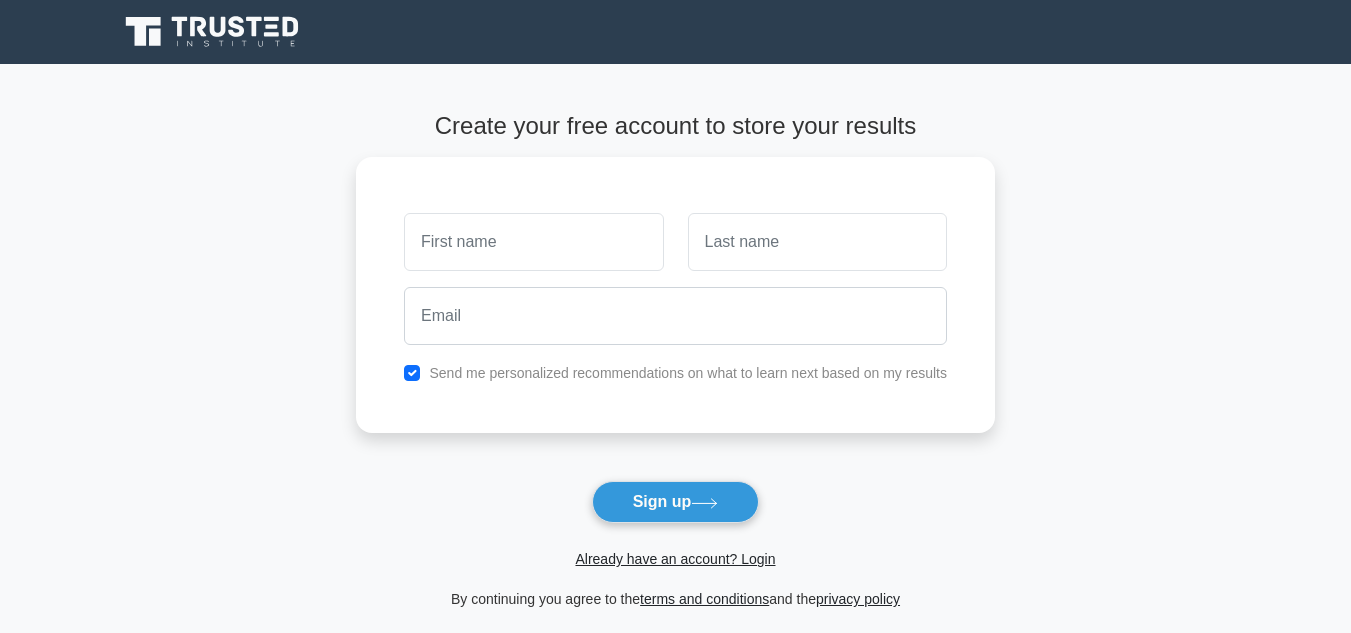 scroll, scrollTop: 0, scrollLeft: 0, axis: both 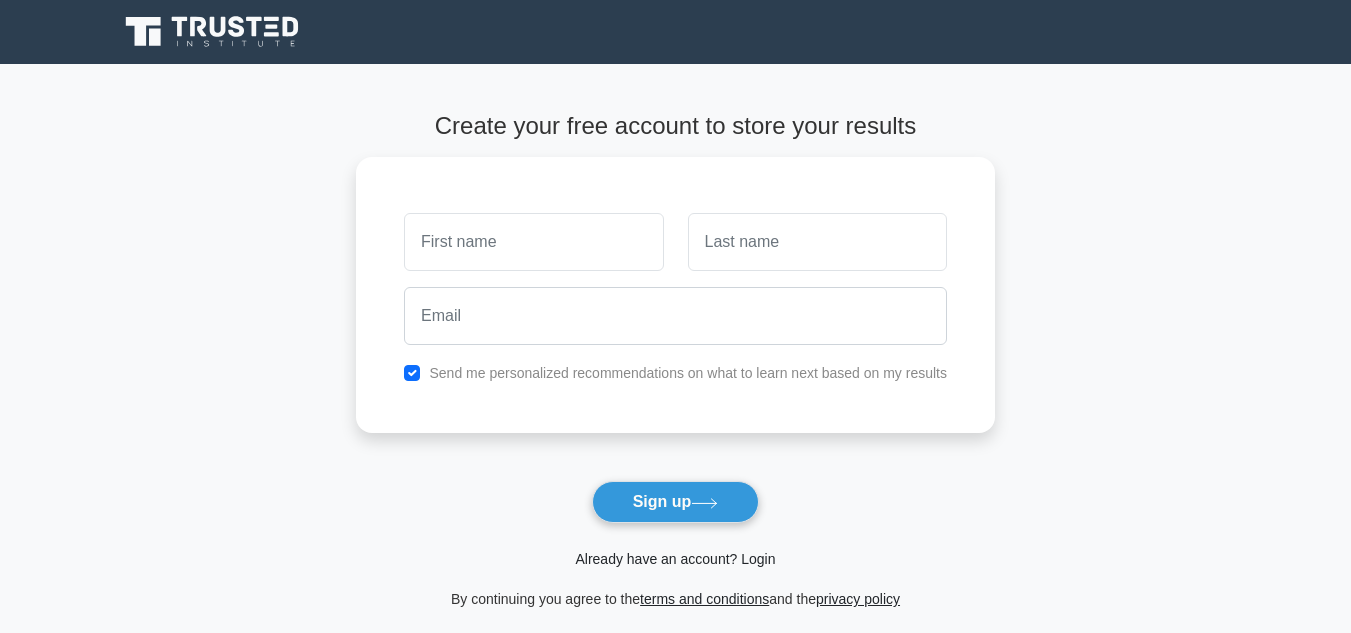click on "Already have an account? Login" at bounding box center [675, 559] 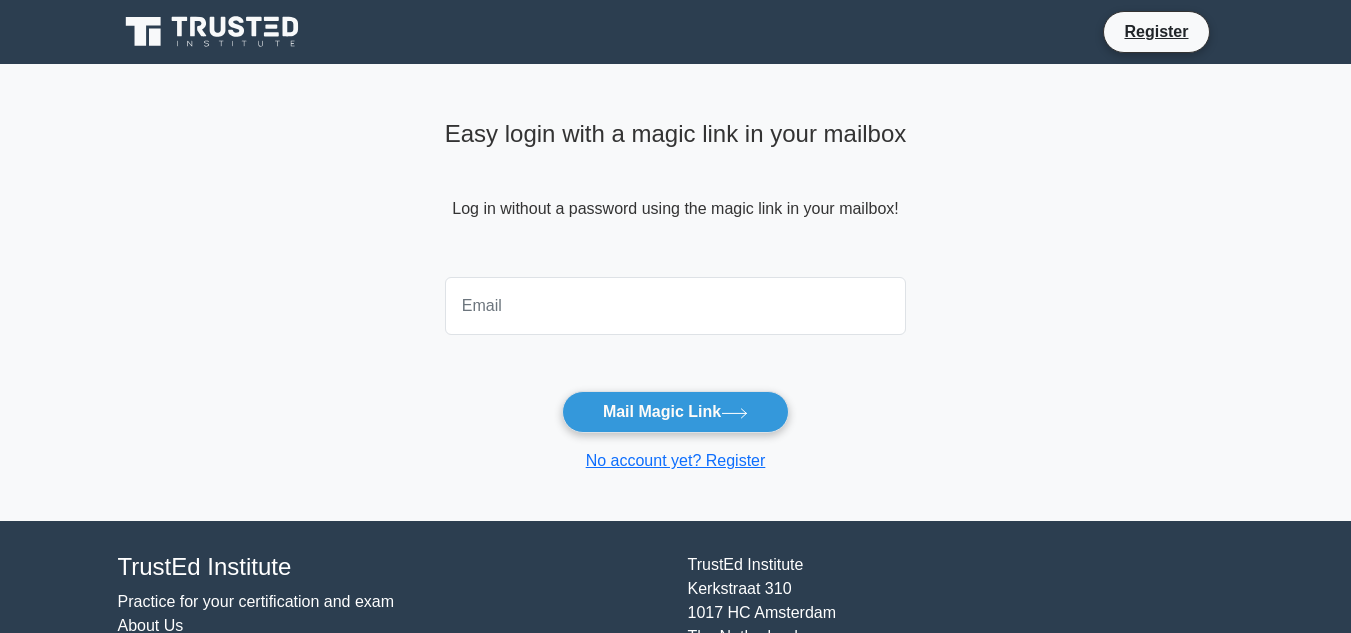 scroll, scrollTop: 0, scrollLeft: 0, axis: both 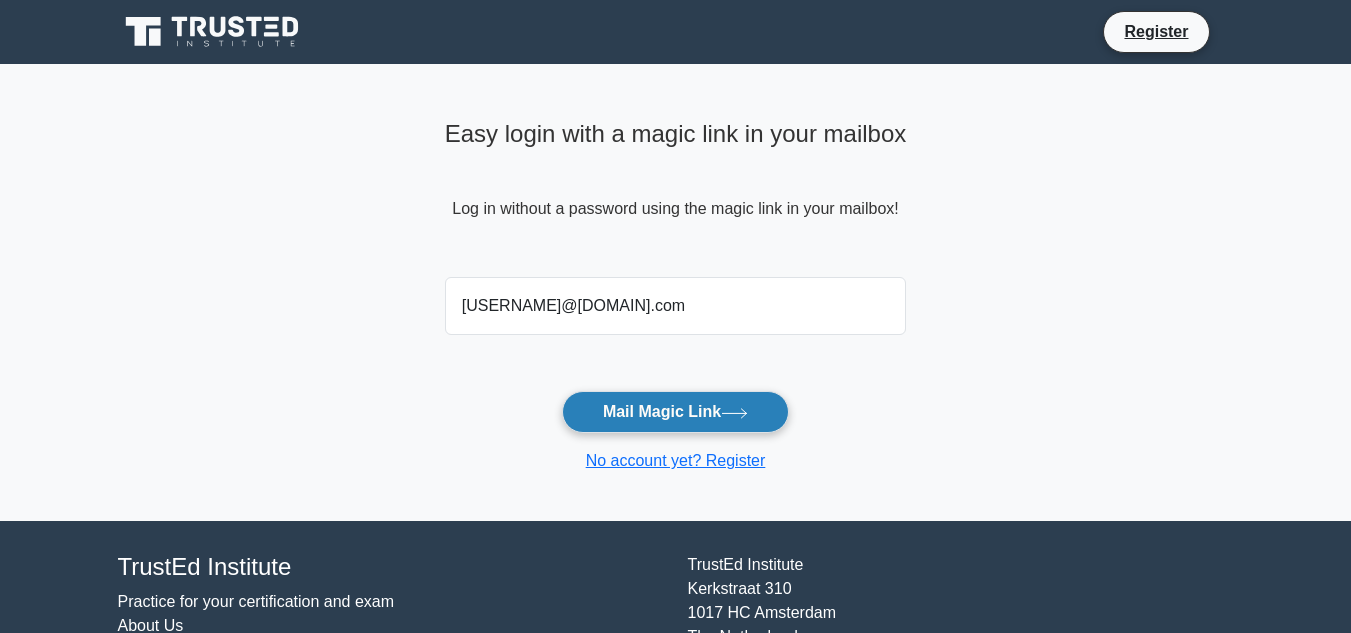click on "Mail Magic Link" at bounding box center (675, 412) 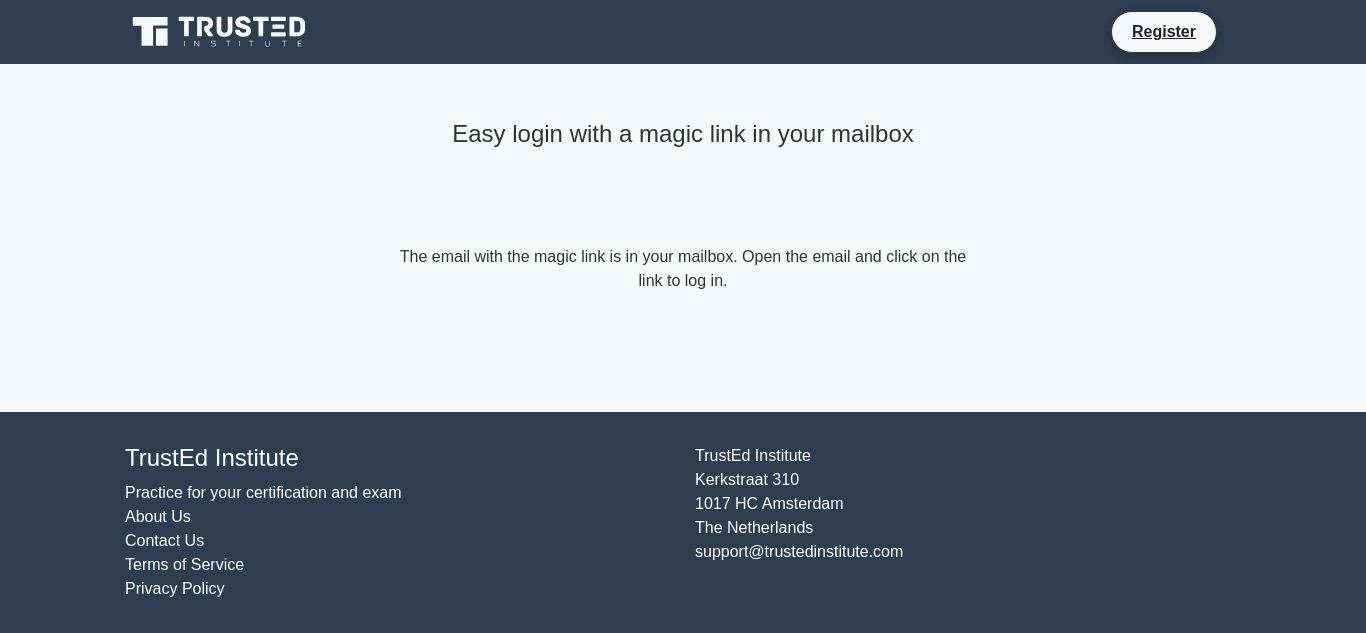 scroll, scrollTop: 0, scrollLeft: 0, axis: both 